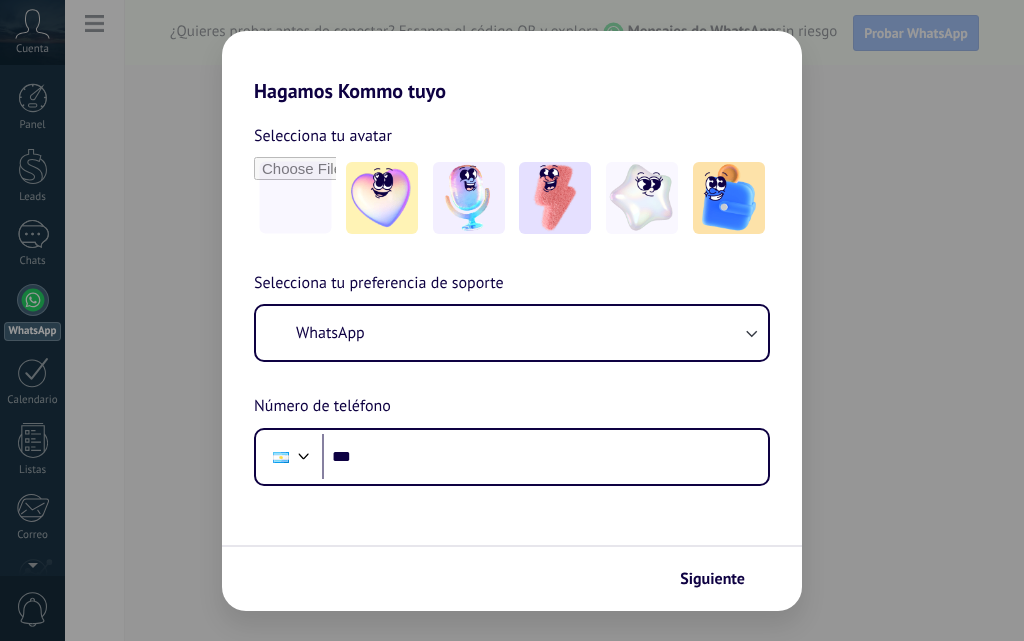 scroll, scrollTop: 0, scrollLeft: 0, axis: both 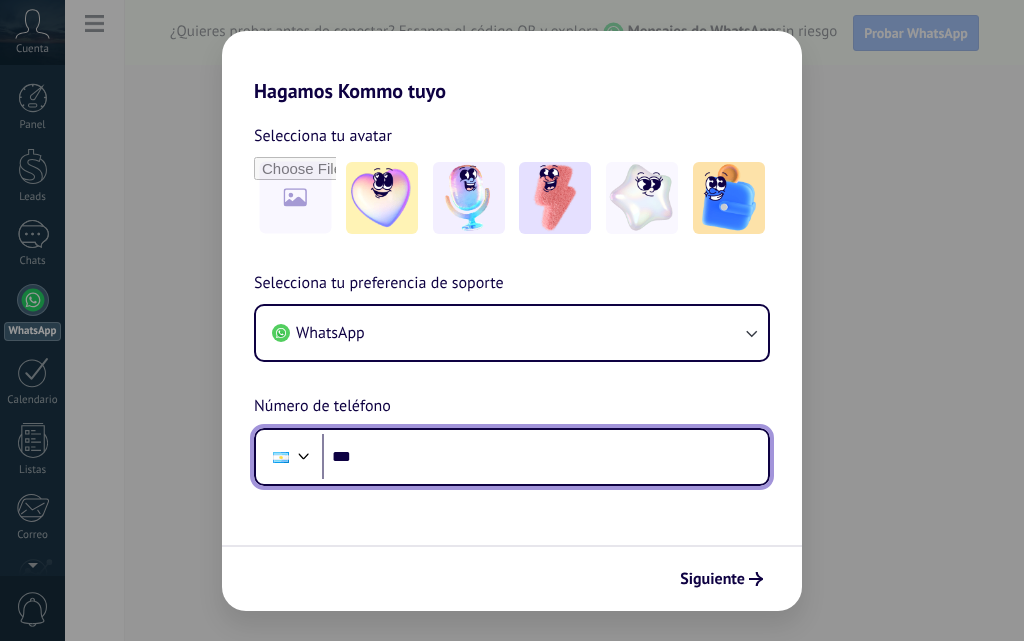 click on "***" at bounding box center [545, 457] 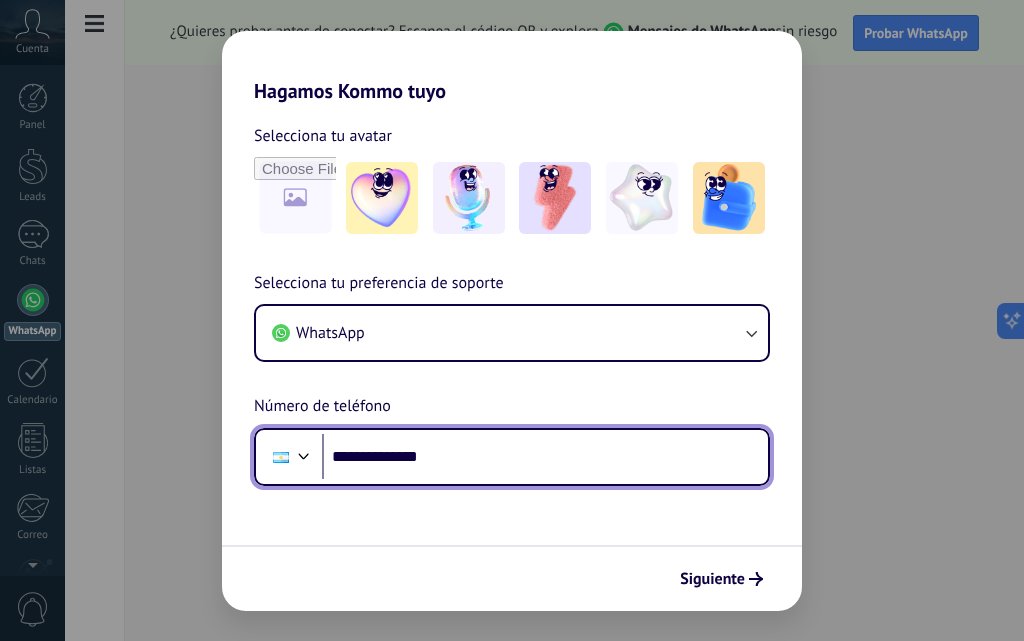 click on "**********" at bounding box center (545, 457) 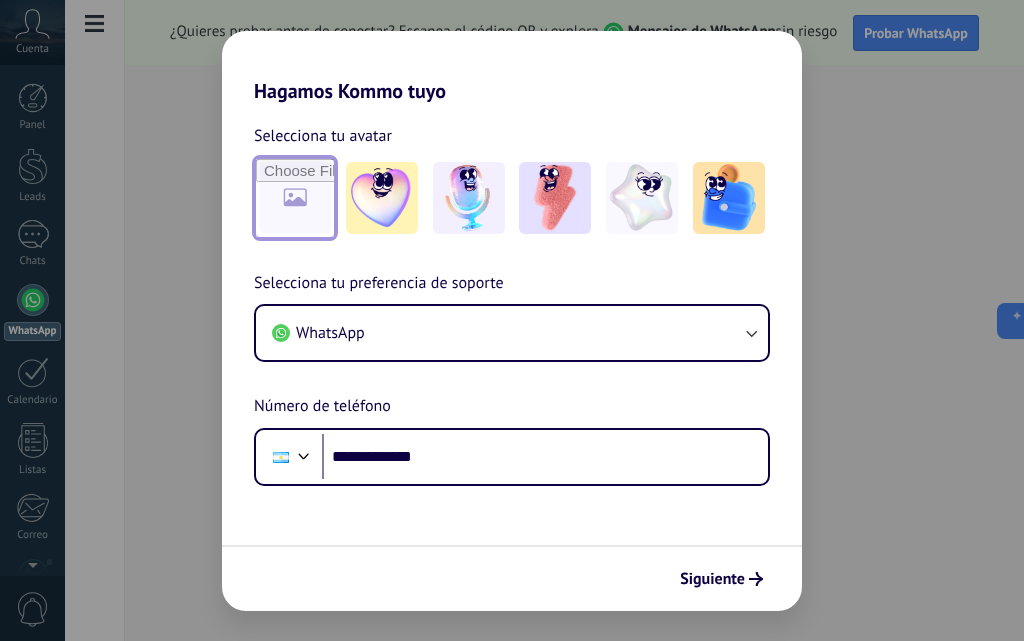 click at bounding box center [295, 198] 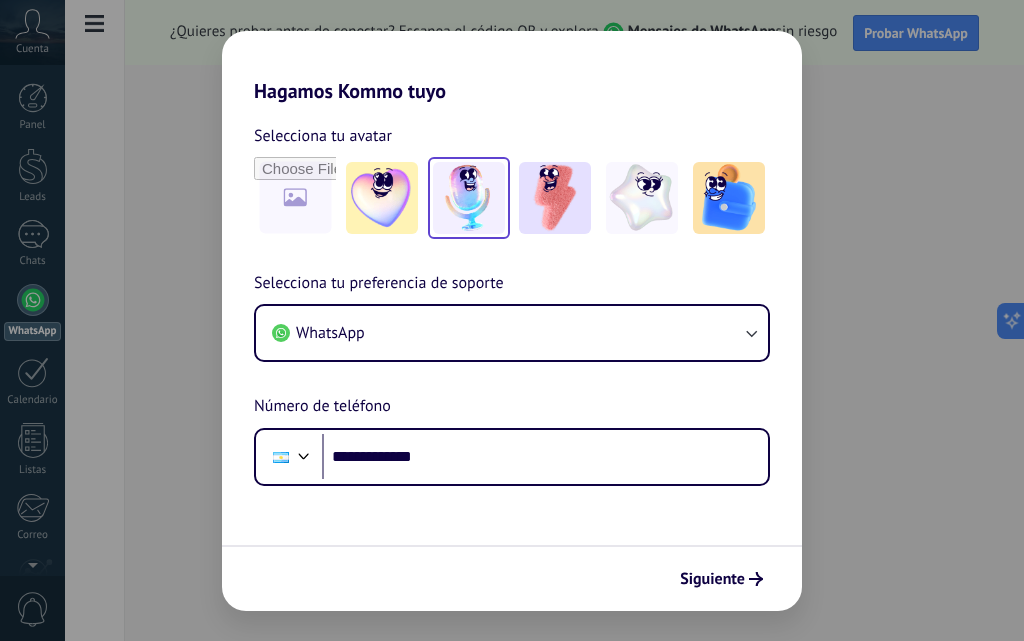 click at bounding box center [469, 198] 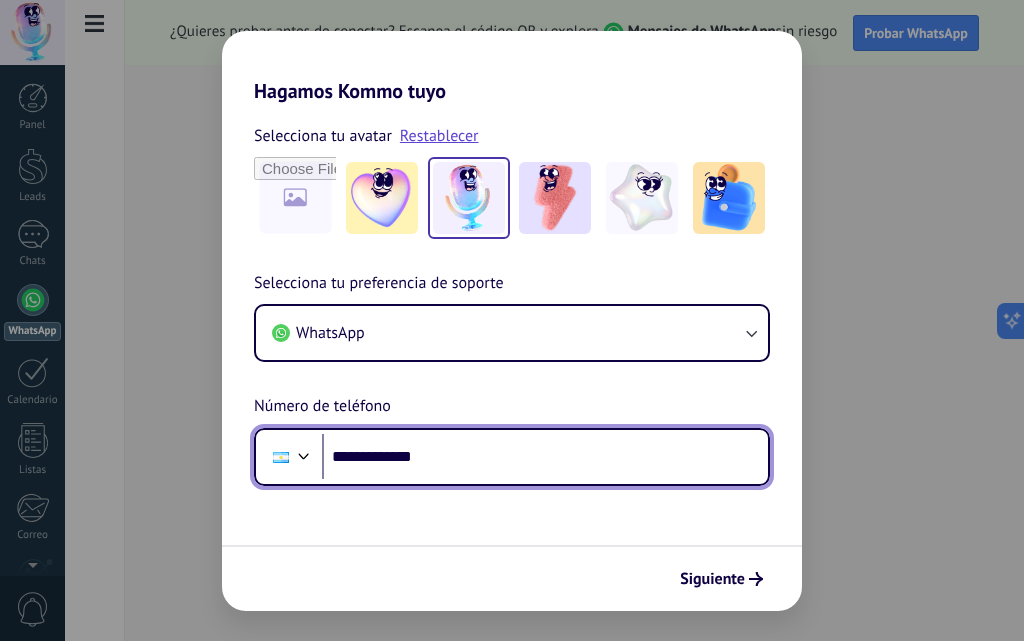 drag, startPoint x: 453, startPoint y: 455, endPoint x: 368, endPoint y: 449, distance: 85.2115 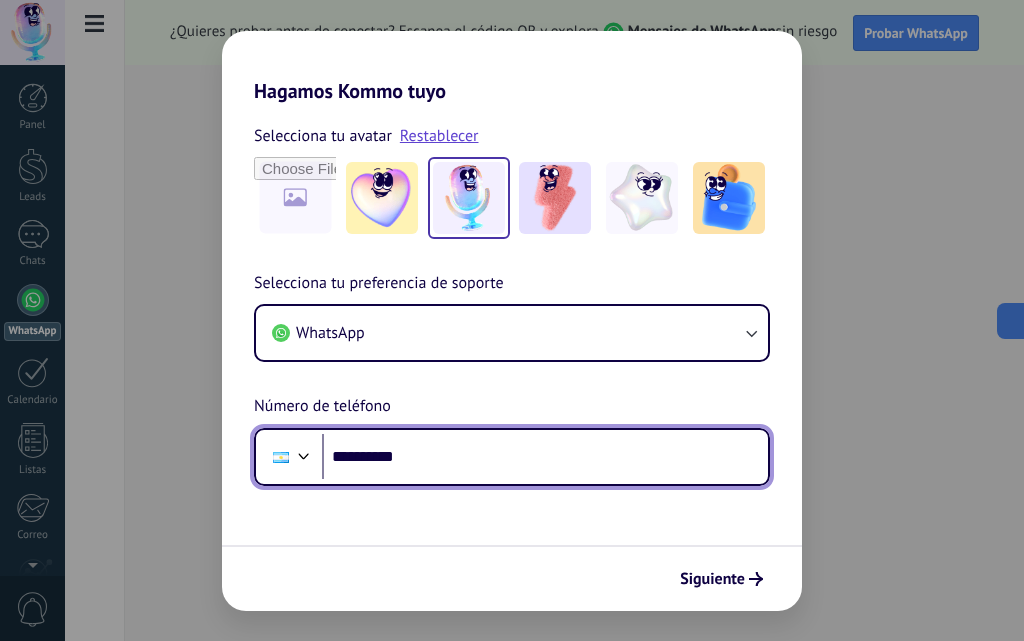click on "**********" at bounding box center [545, 457] 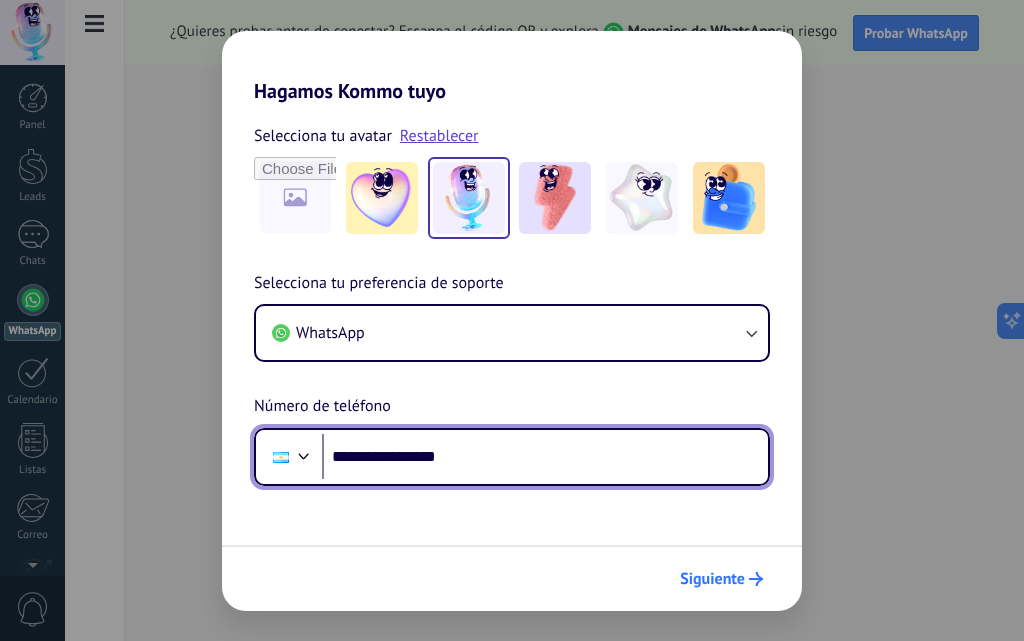 type on "**********" 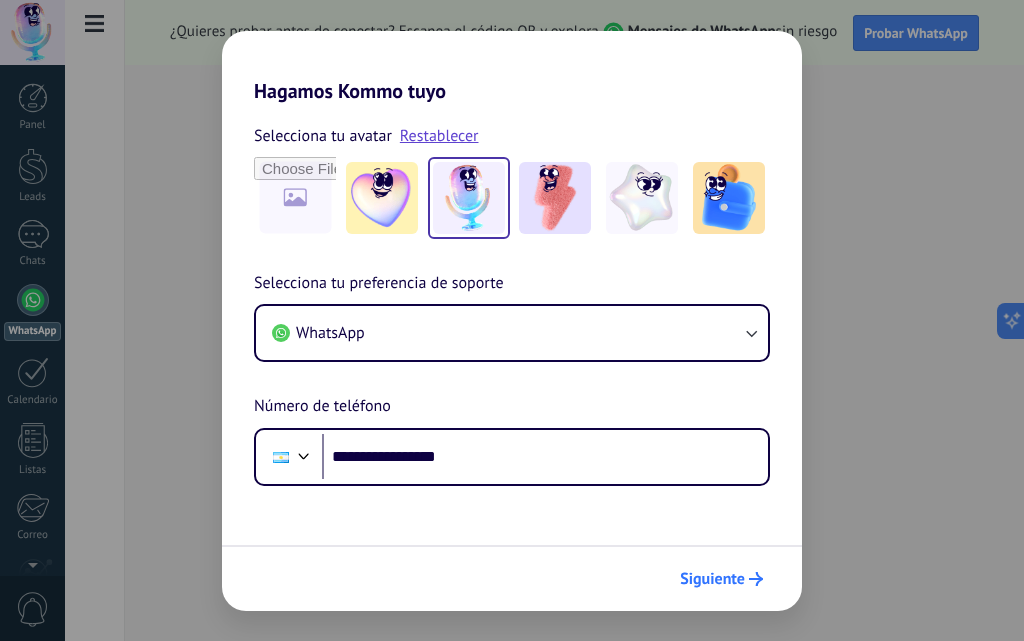 click on "Siguiente" at bounding box center (712, 579) 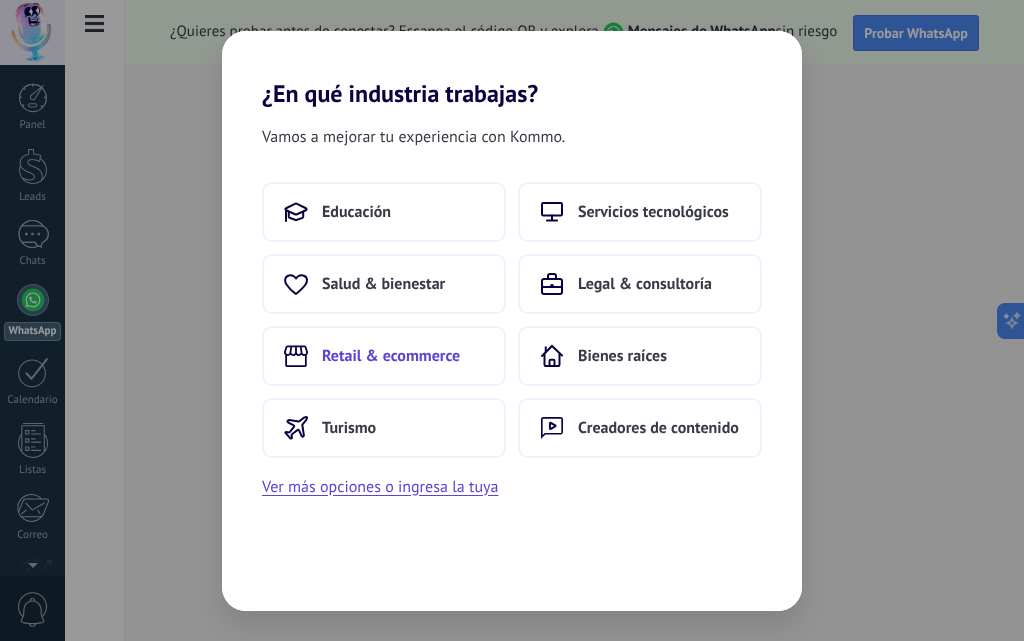 click on "Retail & ecommerce" at bounding box center (391, 356) 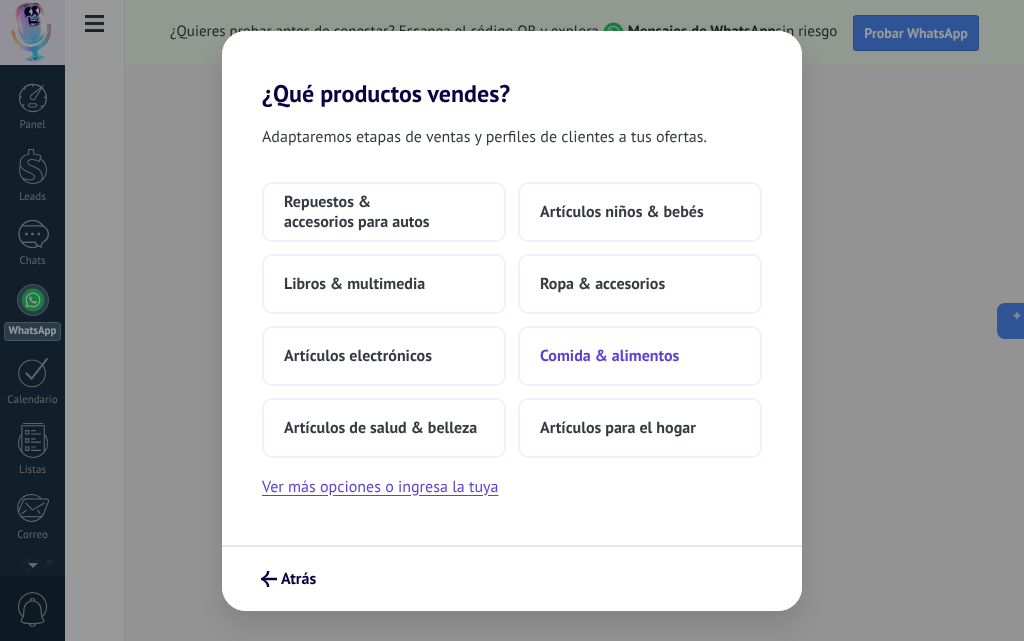 click on "Comida & alimentos" at bounding box center (640, 356) 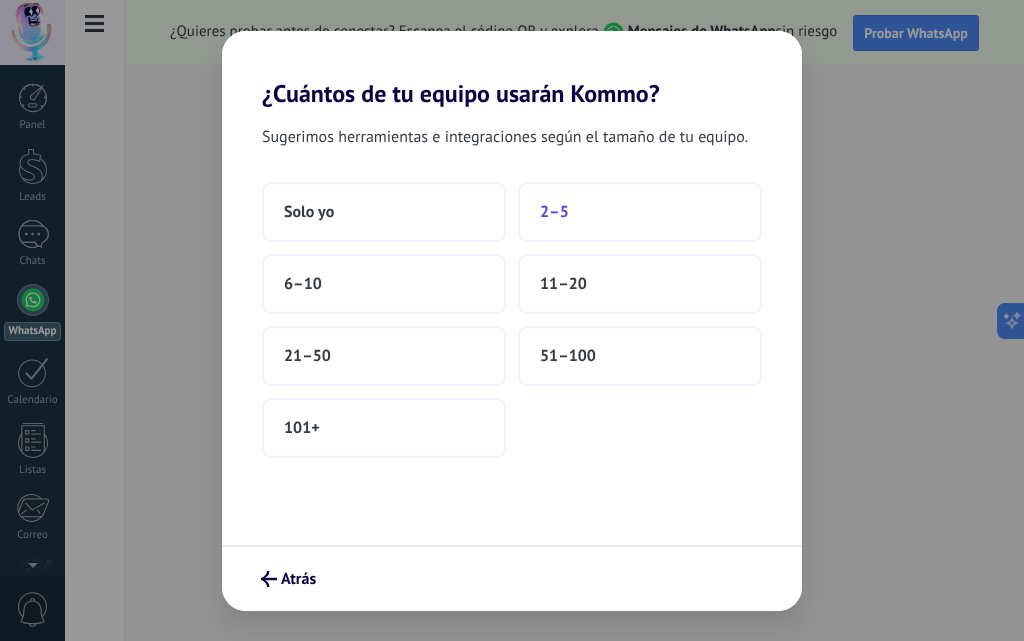 click on "2–5" at bounding box center [640, 212] 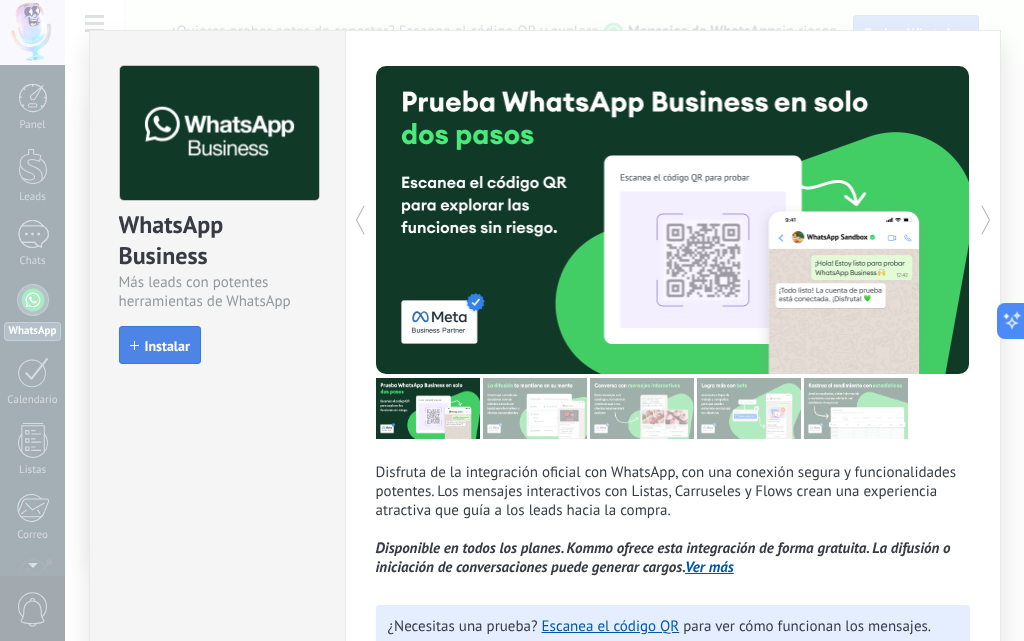 click on "Instalar" at bounding box center [167, 346] 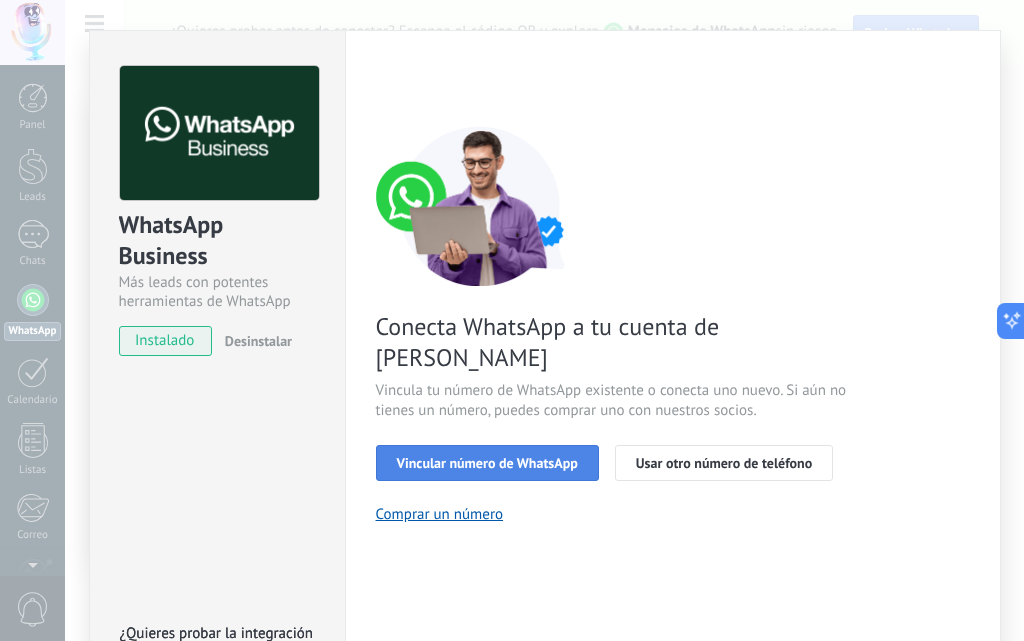 click on "Vincular número de WhatsApp" at bounding box center [487, 463] 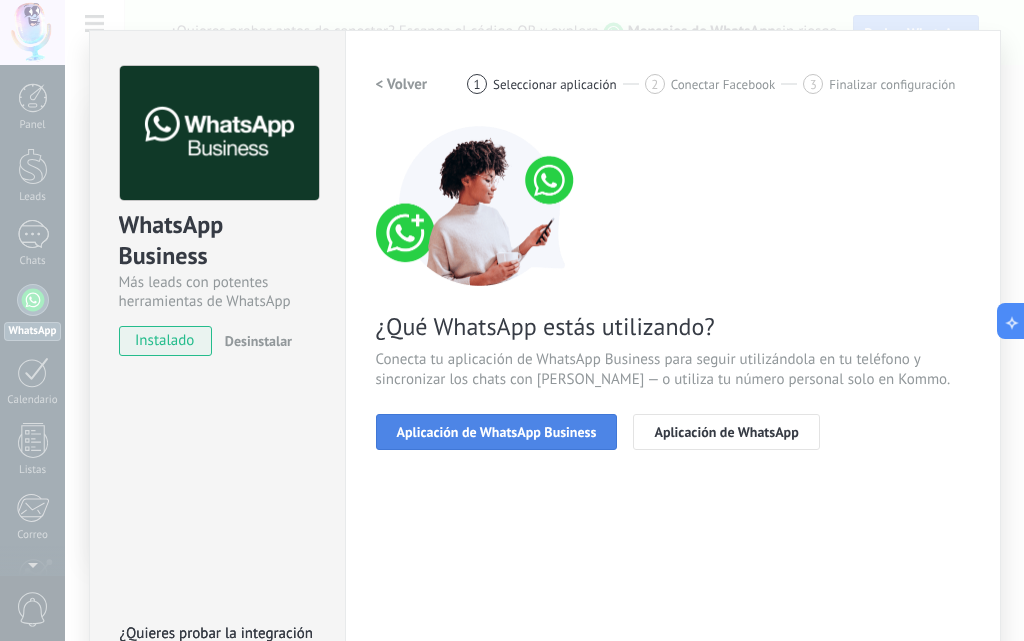 click on "Aplicación de WhatsApp Business" at bounding box center [497, 432] 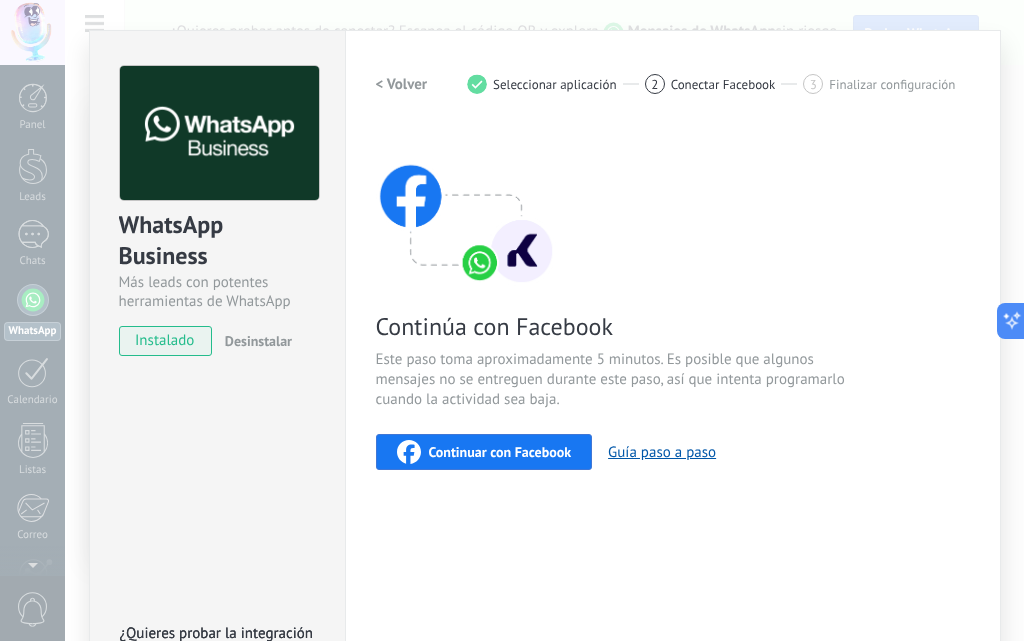 click on "Continuar con Facebook" at bounding box center [500, 452] 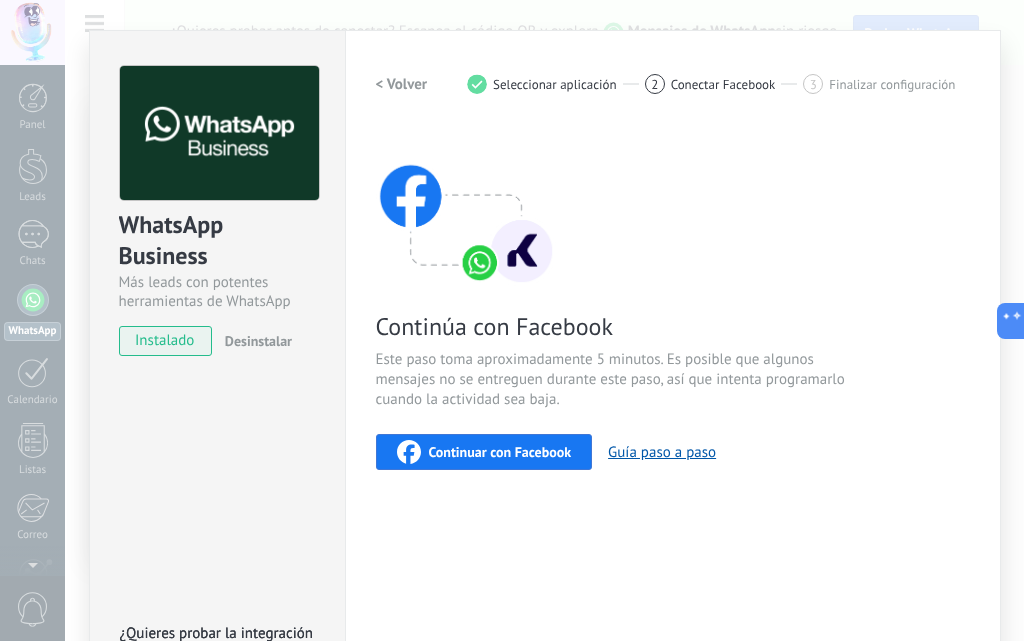 click on "Continuar con Facebook" at bounding box center (484, 452) 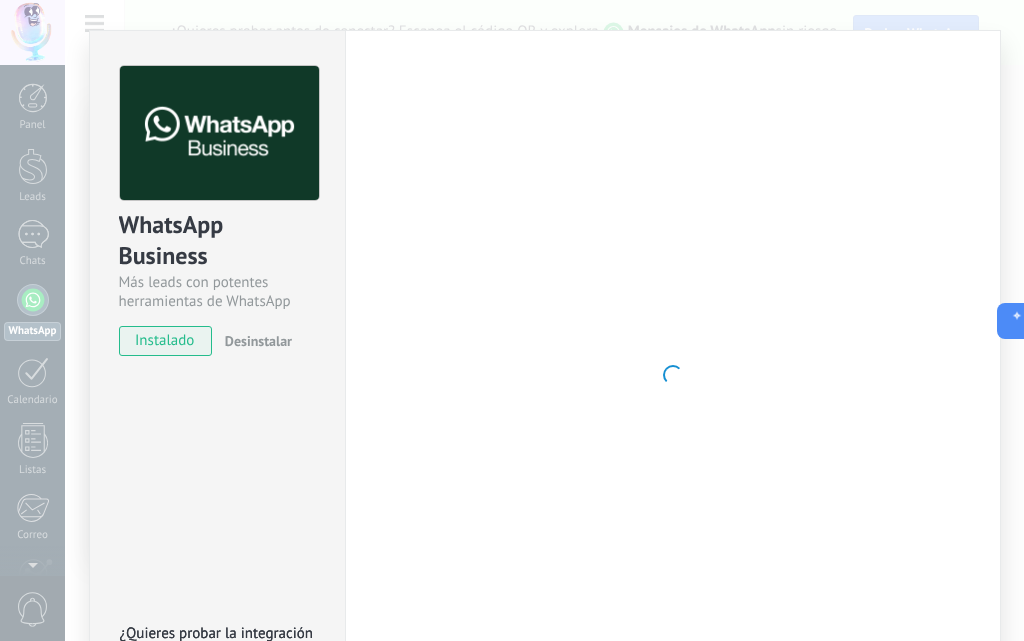 click on "instalado" at bounding box center (165, 341) 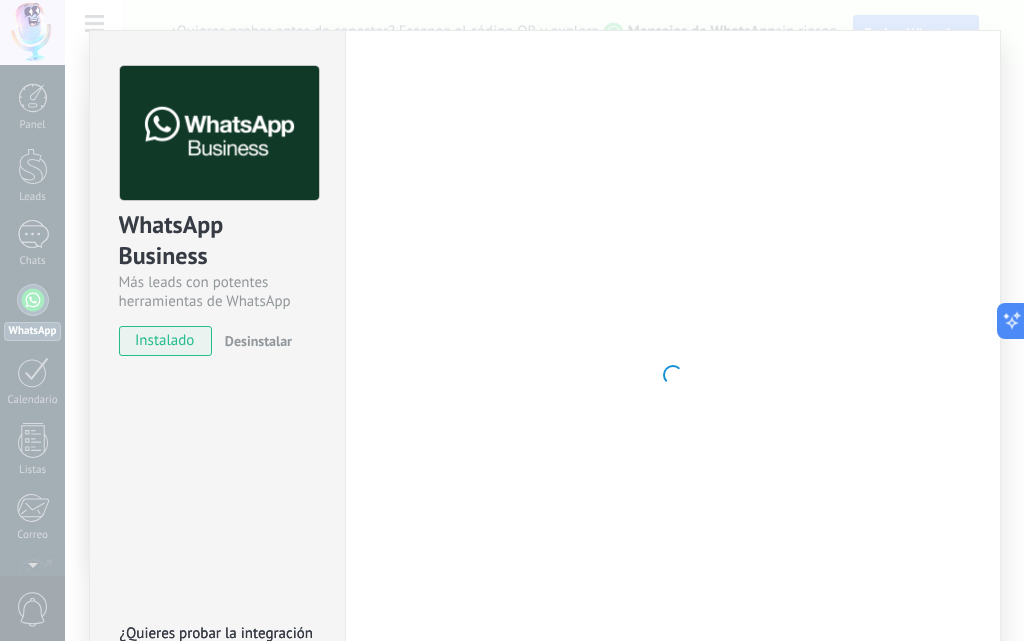 click on "instalado" at bounding box center [165, 341] 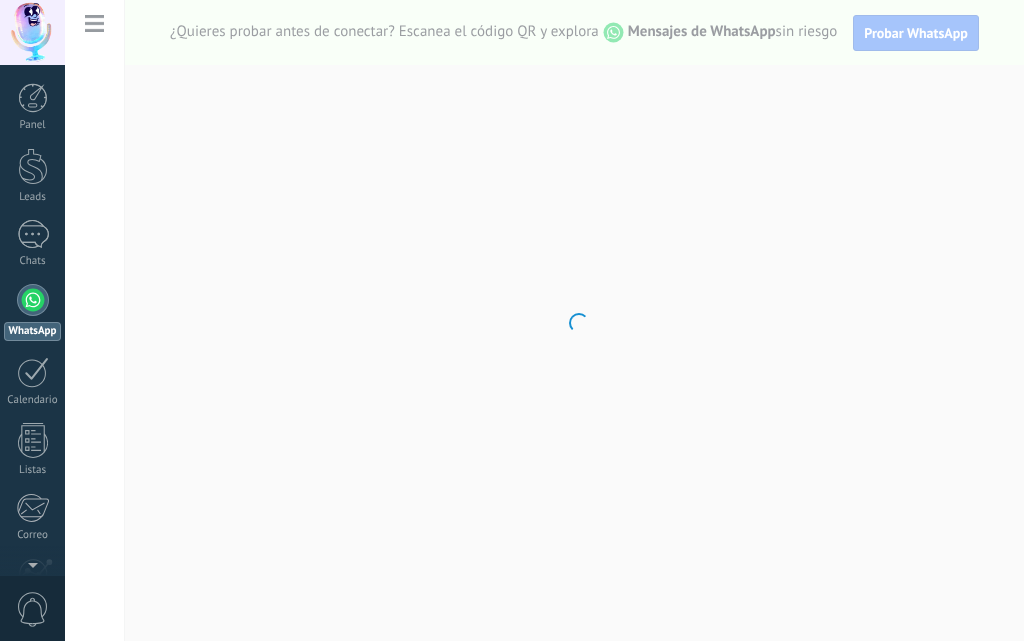 scroll, scrollTop: 0, scrollLeft: 0, axis: both 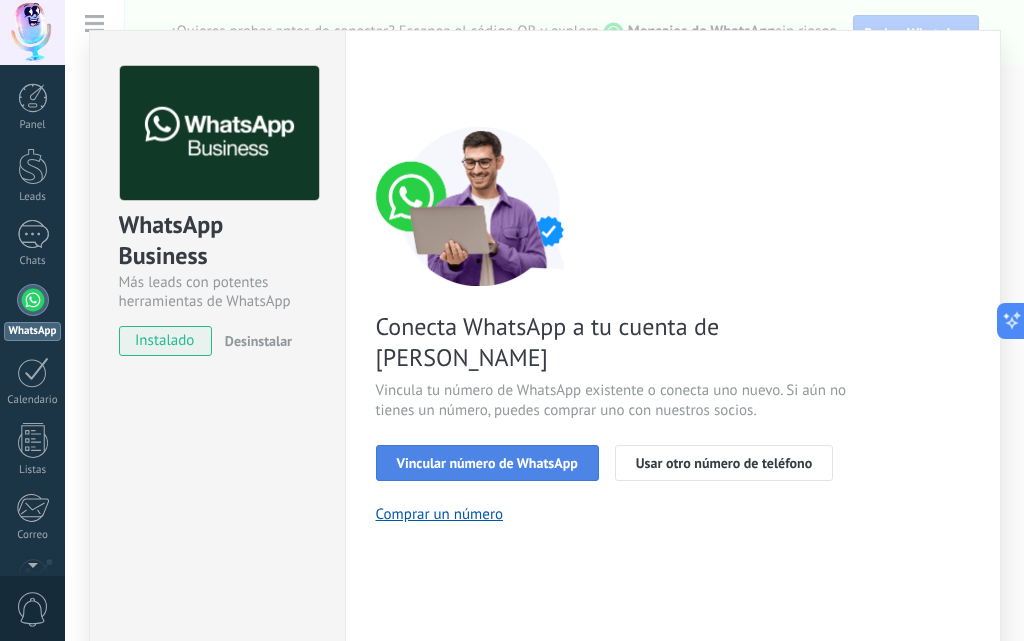 click on "Vincular número de WhatsApp" at bounding box center (487, 463) 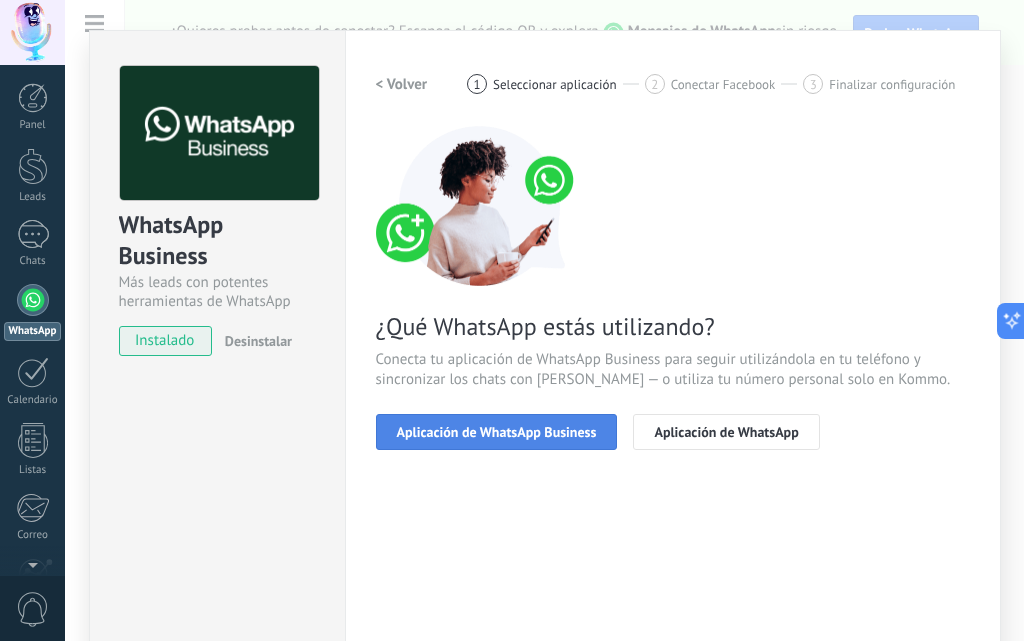 click on "Aplicación de WhatsApp Business" at bounding box center [497, 432] 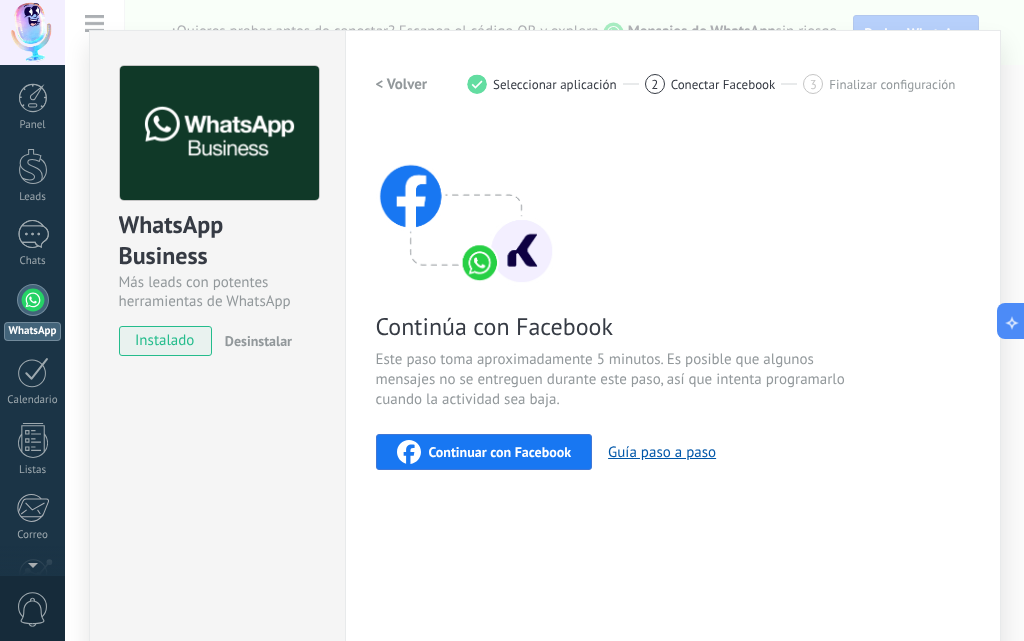 click on "Continuar con Facebook" at bounding box center (500, 452) 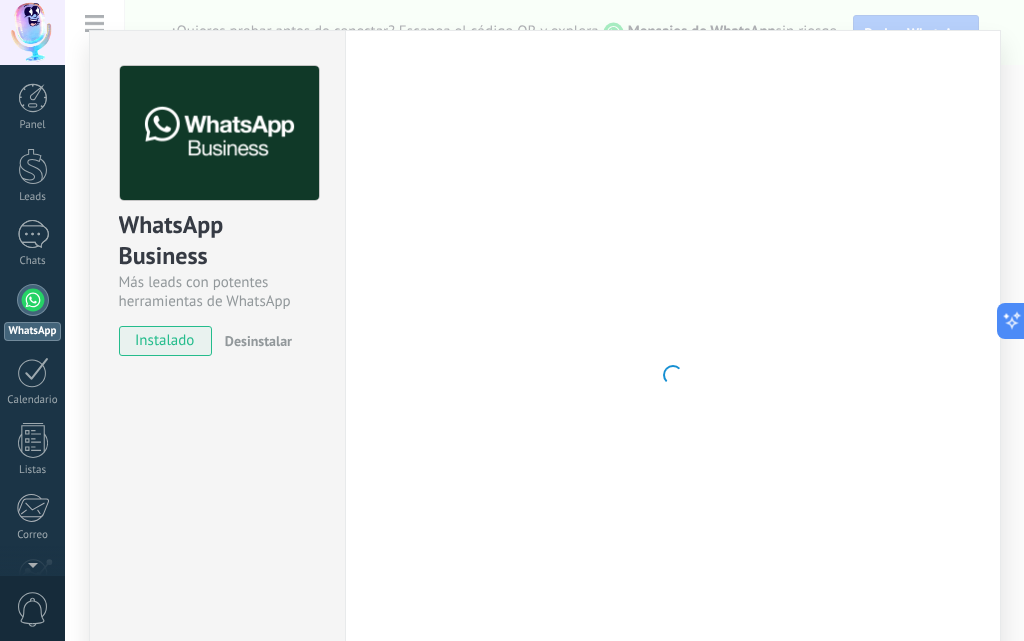 scroll, scrollTop: 0, scrollLeft: 0, axis: both 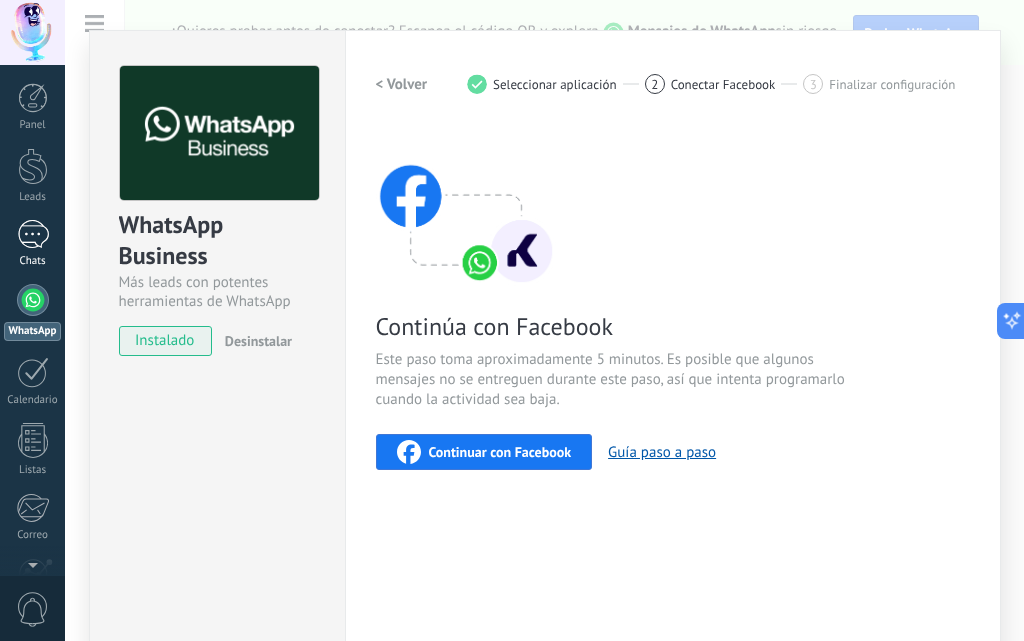 click at bounding box center [33, 234] 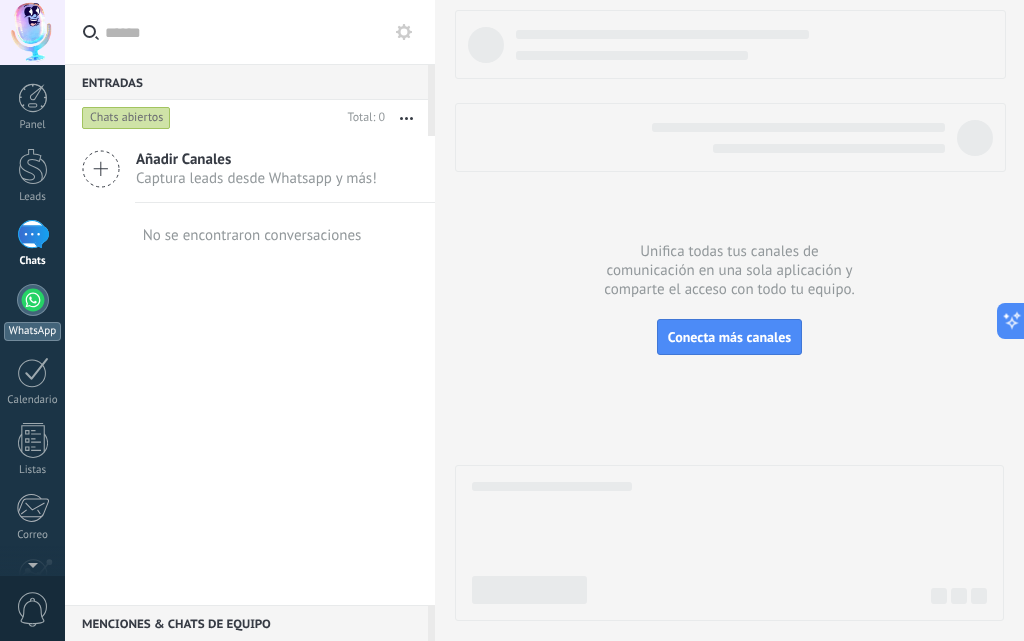 click at bounding box center [33, 300] 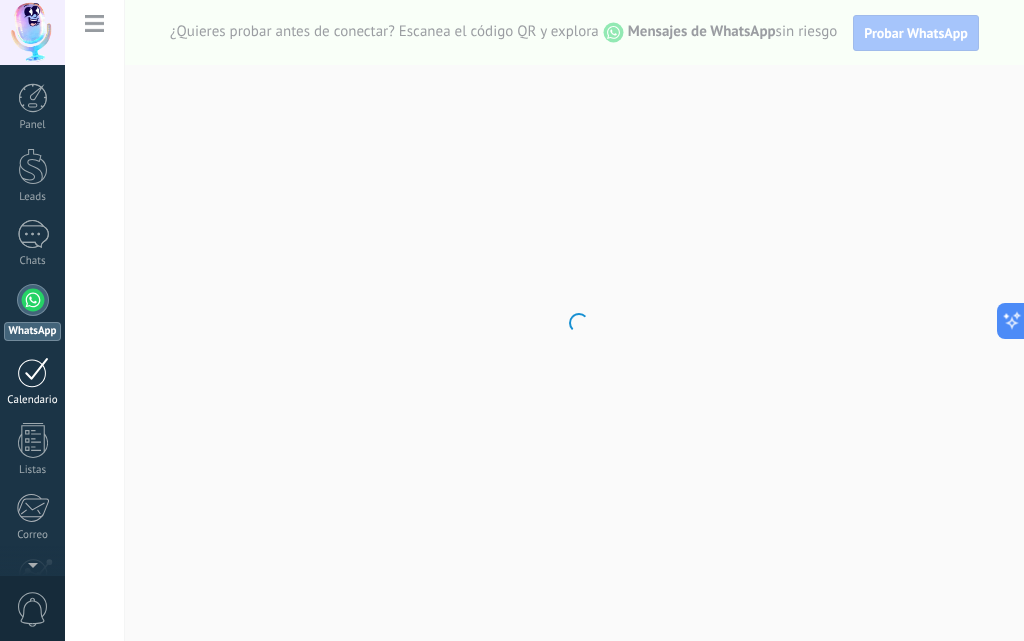 click on "Calendario" at bounding box center [33, 400] 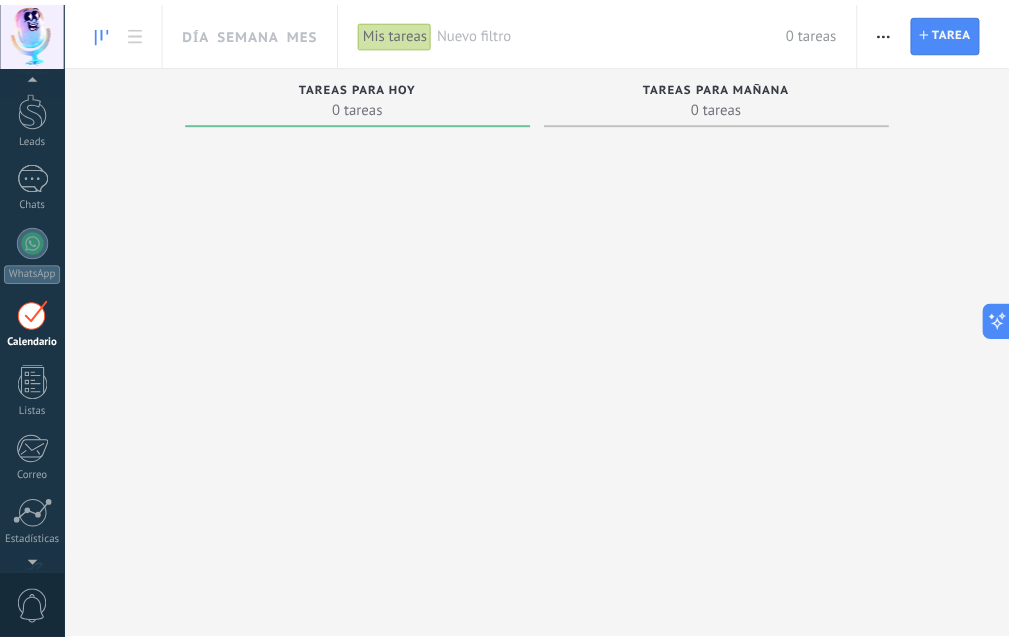 scroll, scrollTop: 191, scrollLeft: 0, axis: vertical 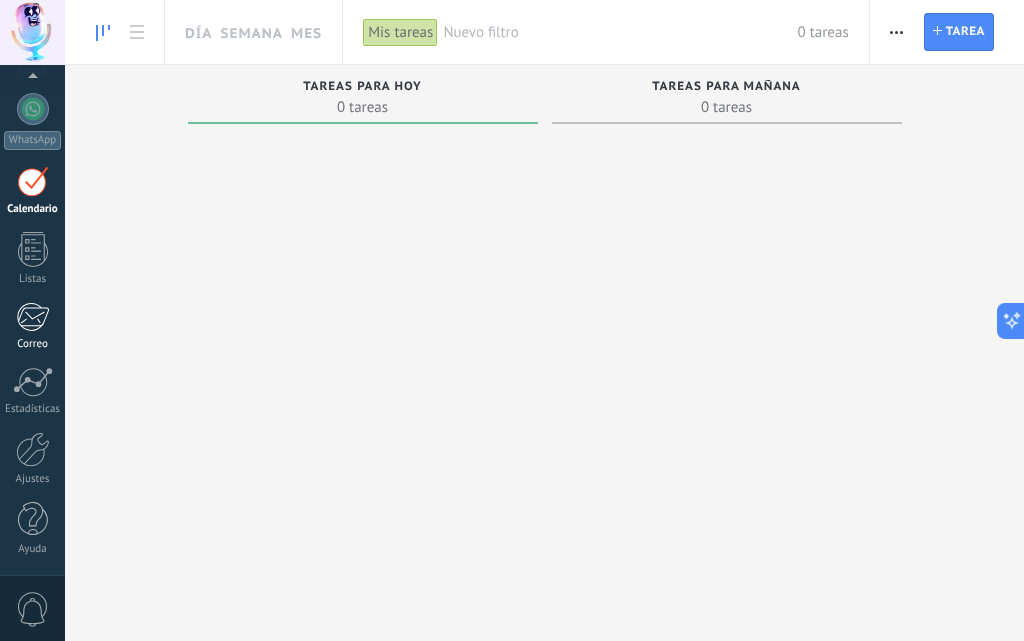 click at bounding box center [32, 317] 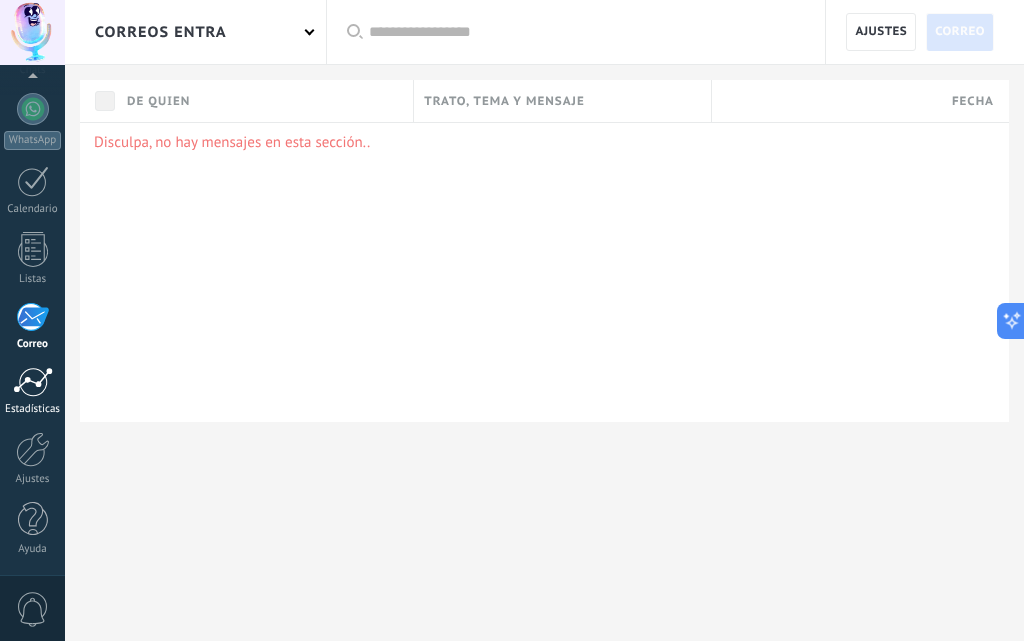 click at bounding box center (33, 382) 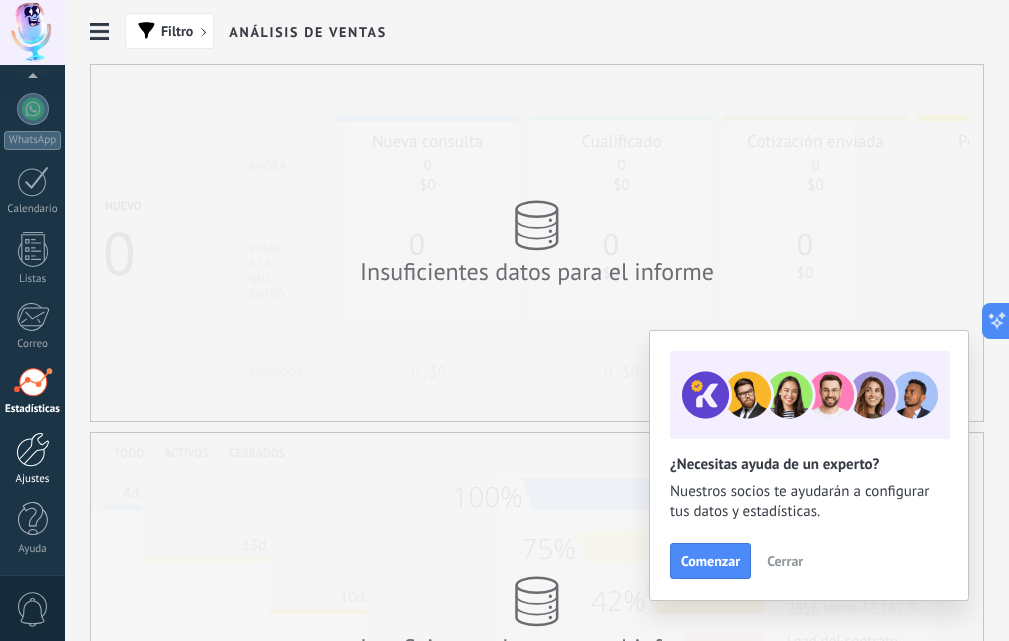 scroll, scrollTop: 91, scrollLeft: 0, axis: vertical 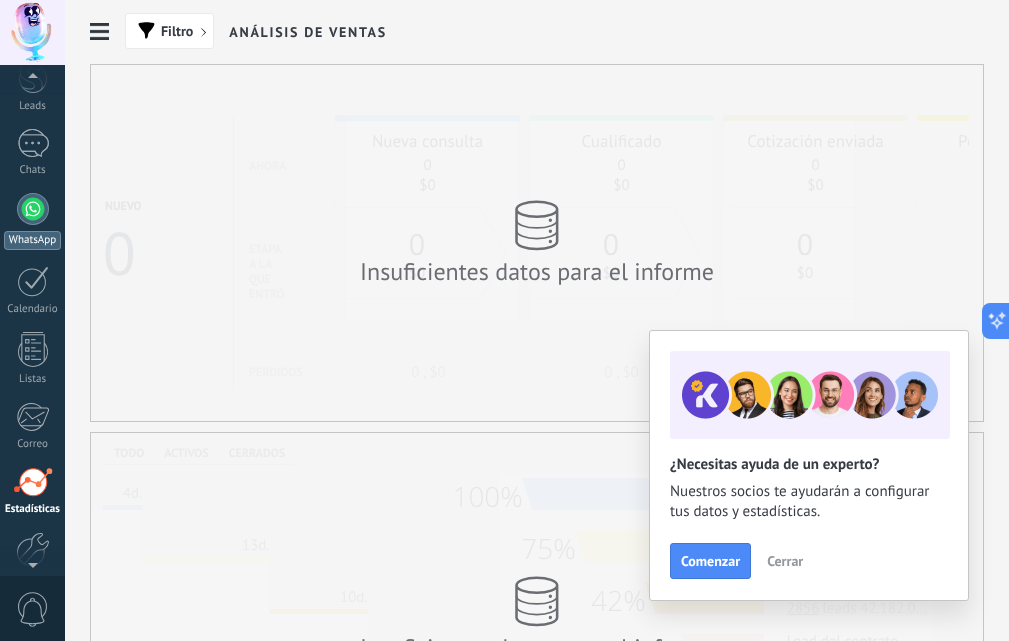 click at bounding box center [33, 209] 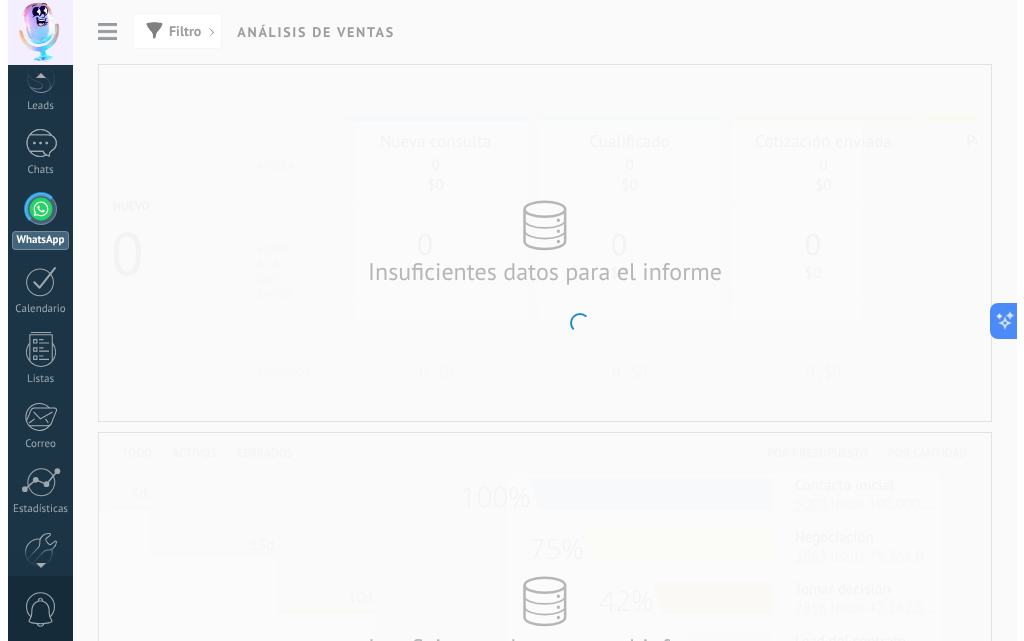 scroll, scrollTop: 0, scrollLeft: 0, axis: both 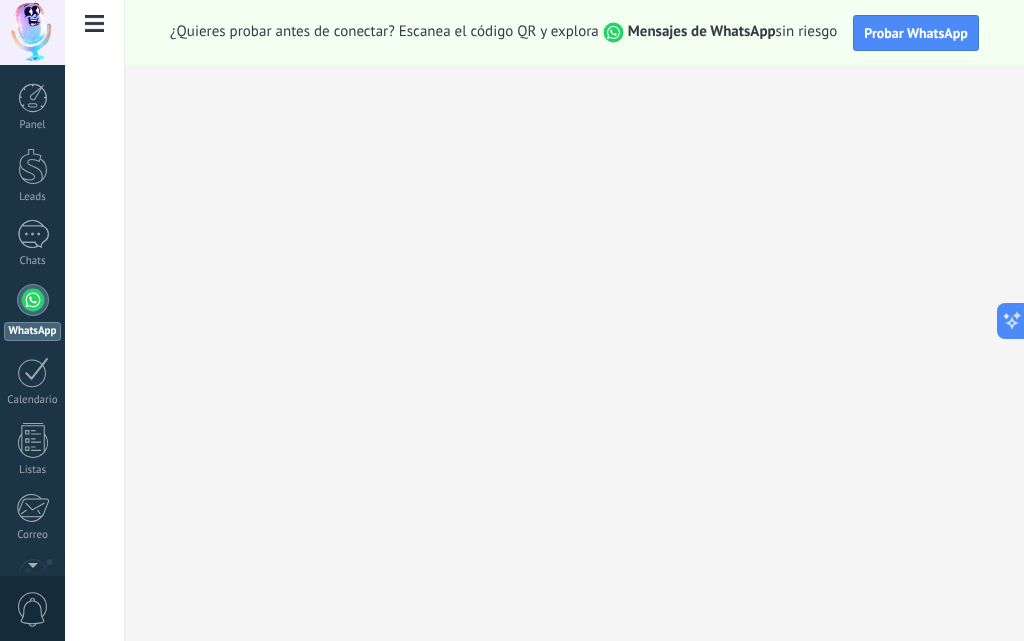 click at bounding box center (33, 300) 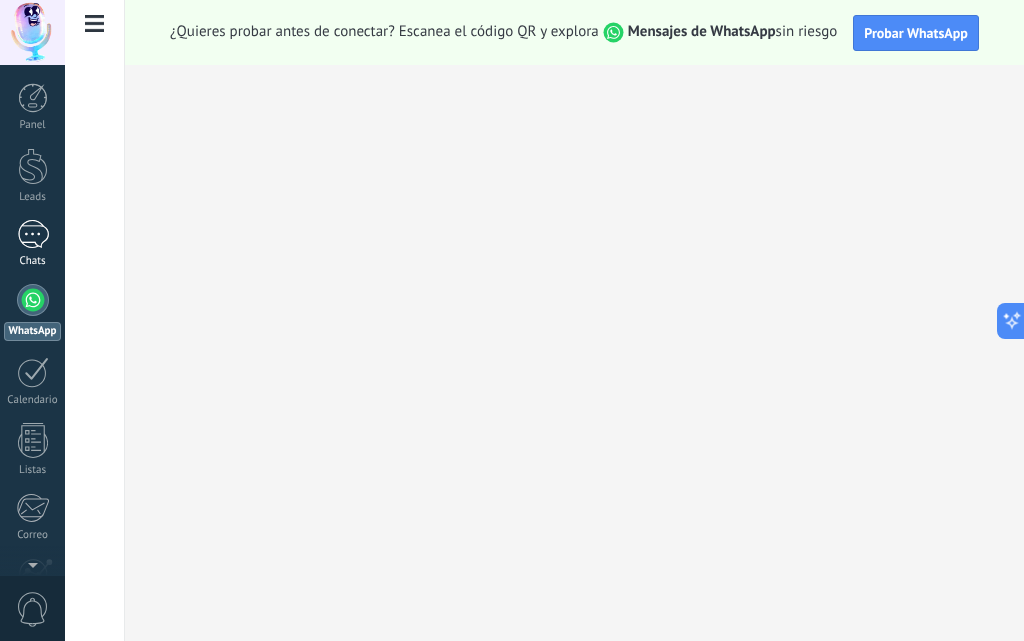 click at bounding box center (33, 234) 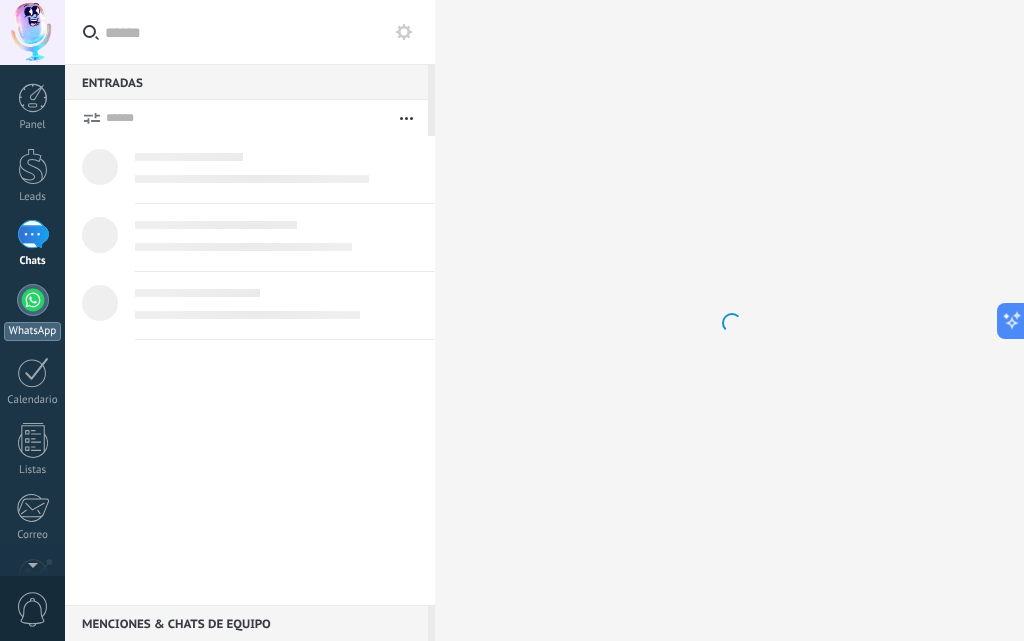 click at bounding box center (33, 300) 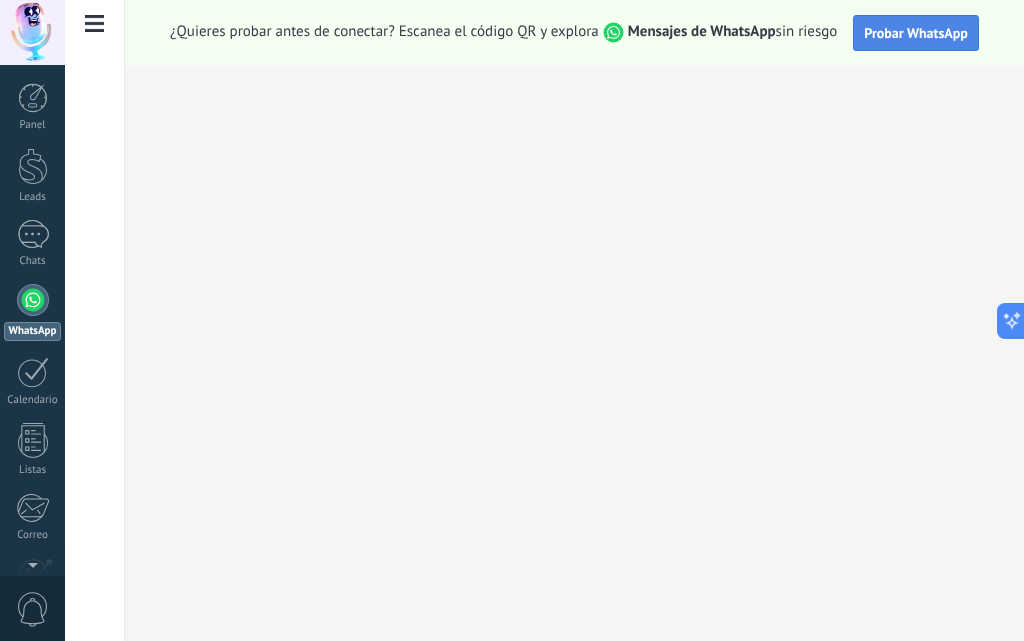 click on "Probar WhatsApp" at bounding box center (916, 33) 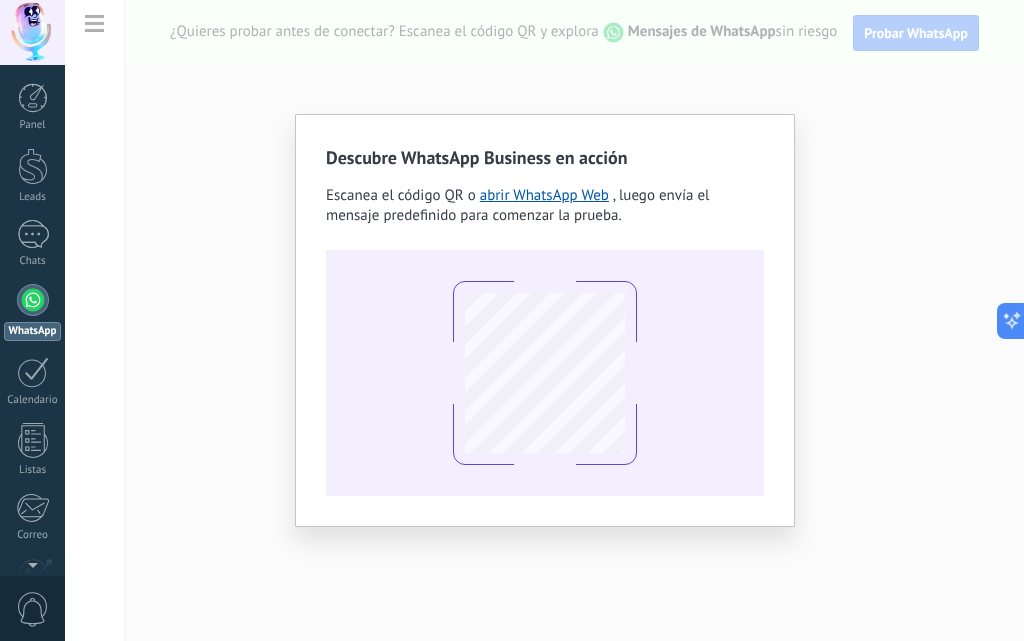 click at bounding box center [545, 373] 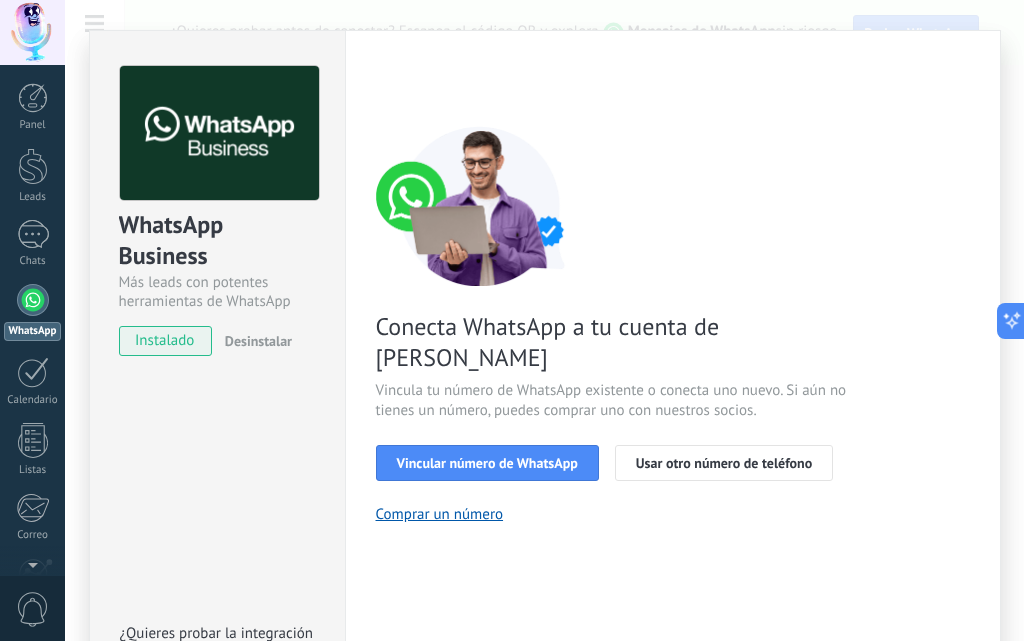 drag, startPoint x: 564, startPoint y: 442, endPoint x: 559, endPoint y: 452, distance: 11.18034 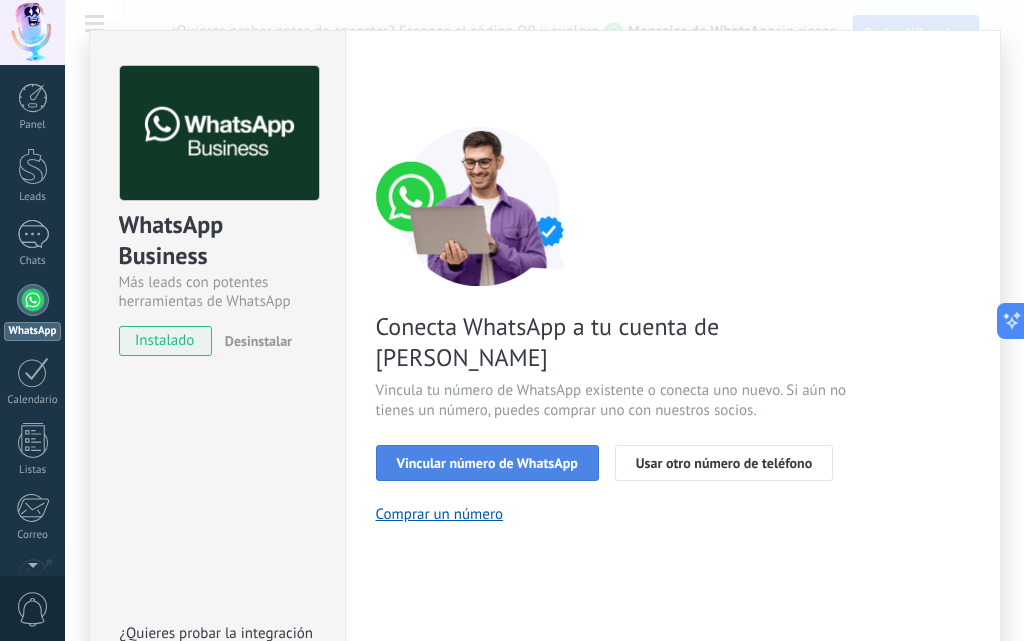 click on "Vincular número de WhatsApp" at bounding box center (487, 463) 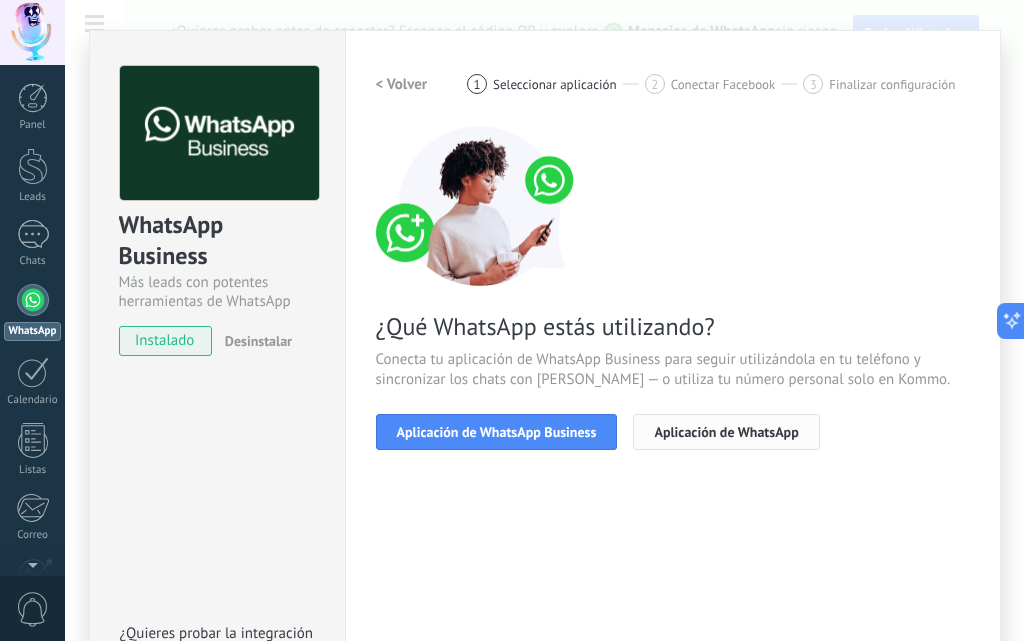click on "Aplicación de WhatsApp" at bounding box center [726, 432] 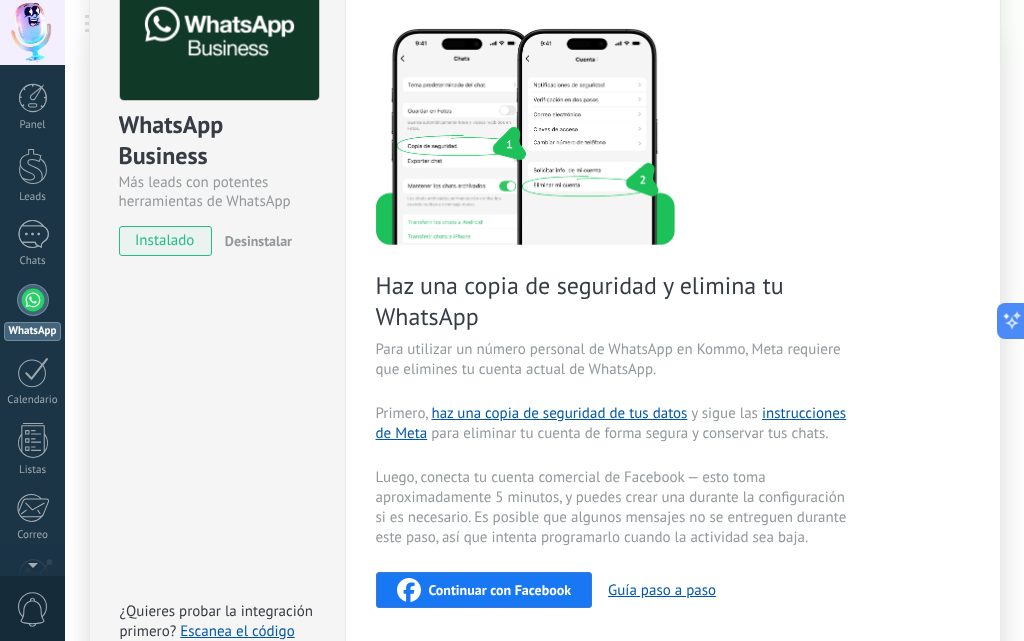scroll, scrollTop: 200, scrollLeft: 0, axis: vertical 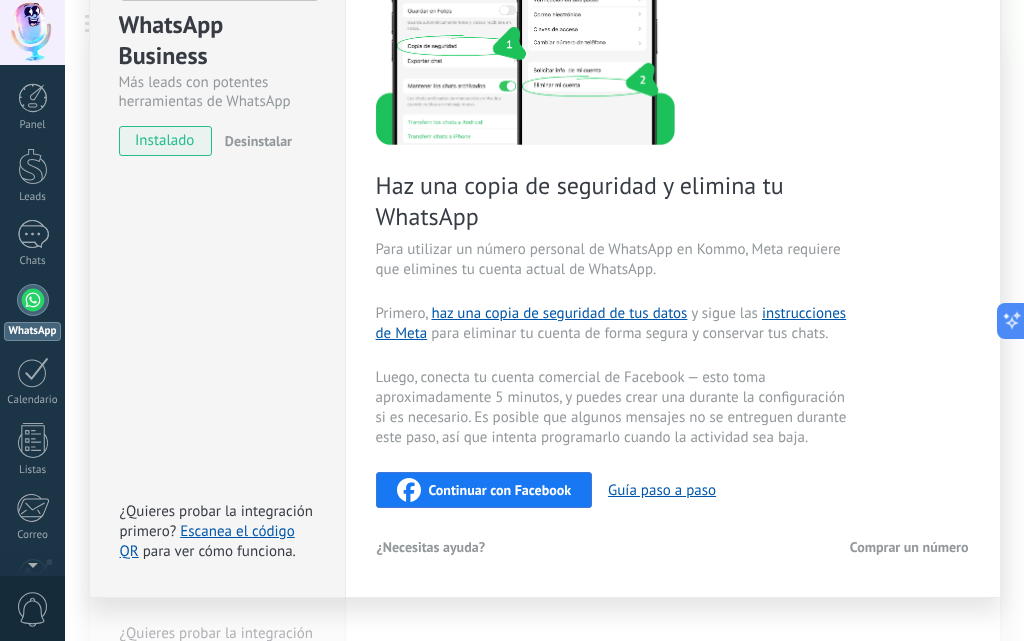 click on "Continuar con Facebook" at bounding box center (500, 490) 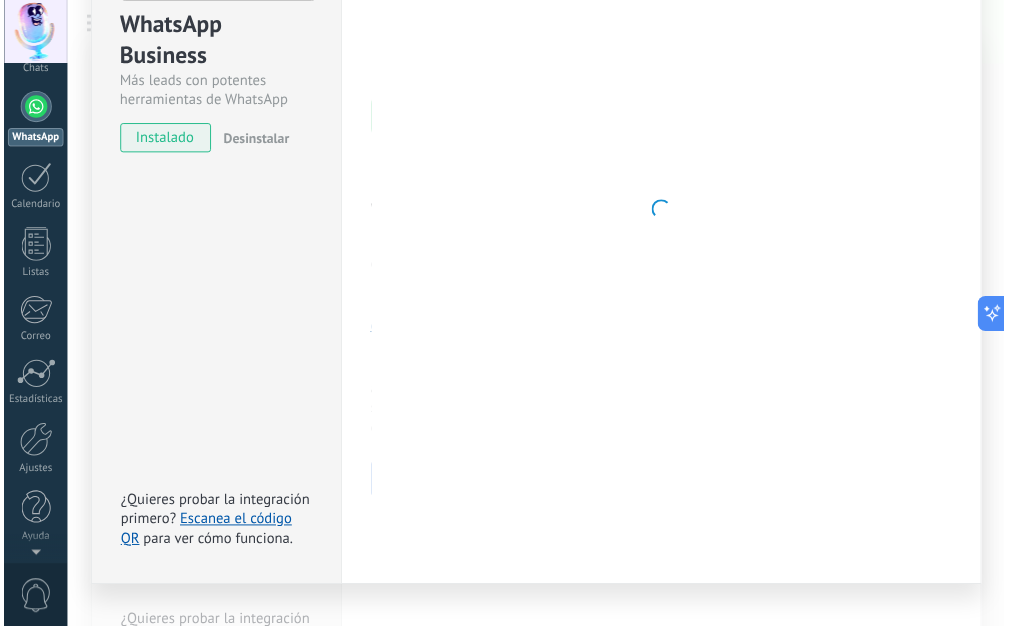scroll, scrollTop: 0, scrollLeft: 0, axis: both 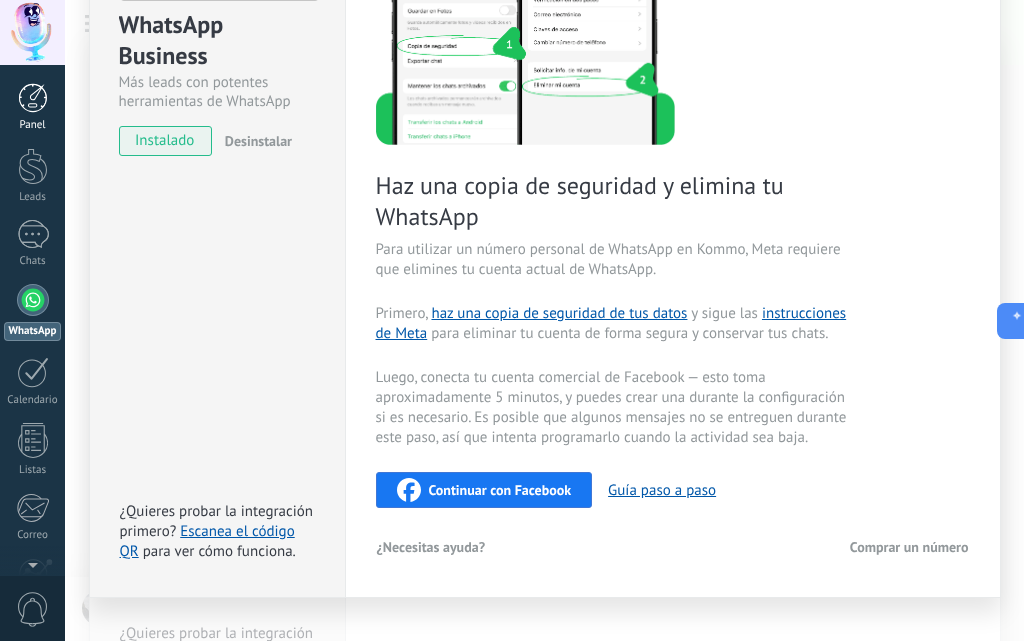 click on "Panel" at bounding box center (32, 107) 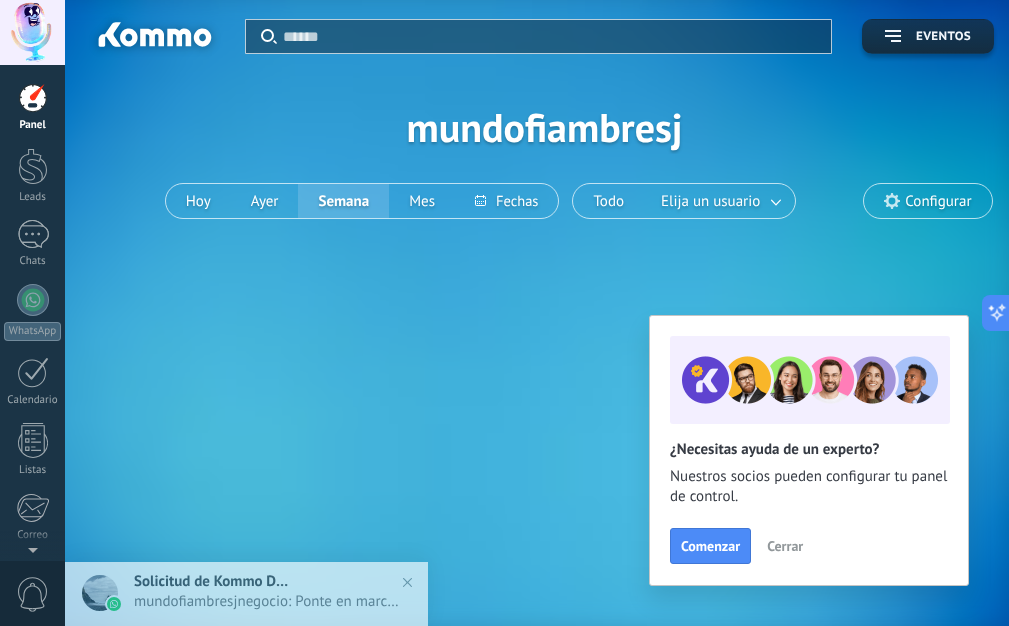 scroll, scrollTop: 0, scrollLeft: 0, axis: both 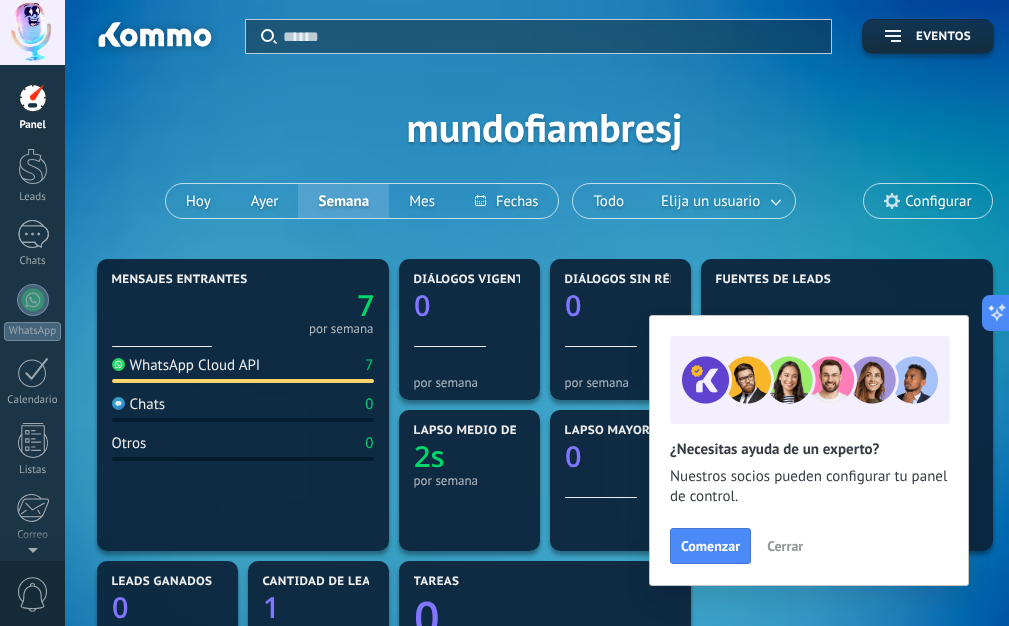 click at bounding box center (243, 348) 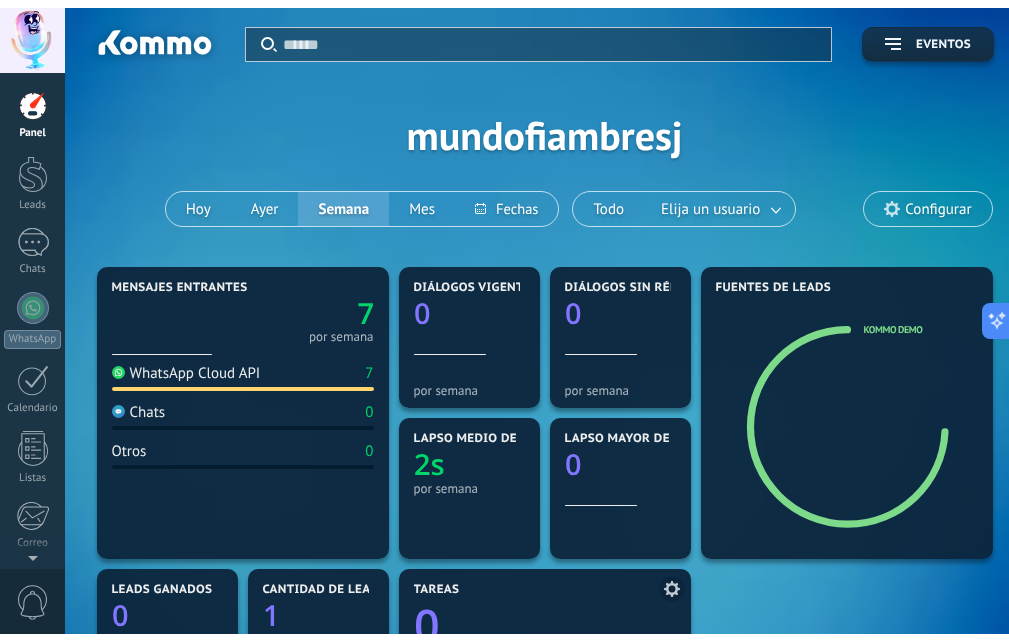 scroll, scrollTop: 200, scrollLeft: 0, axis: vertical 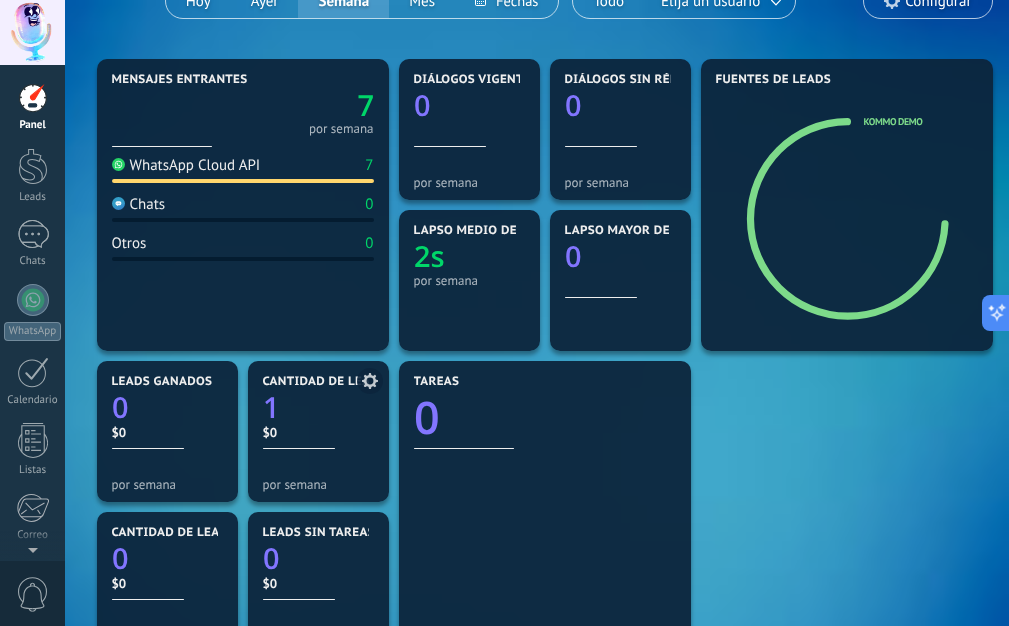 click on "1" 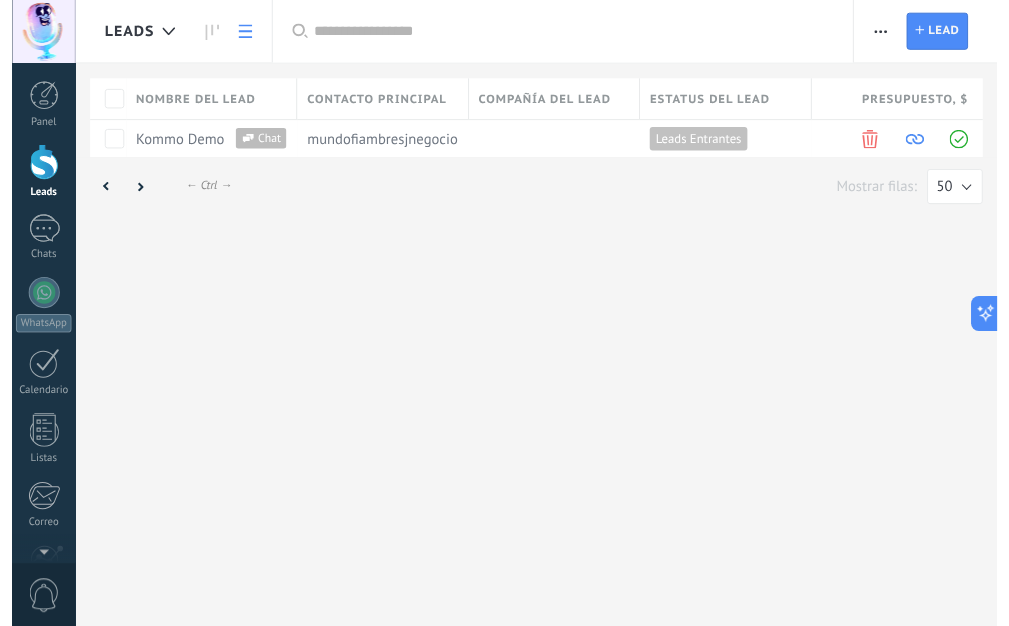 scroll, scrollTop: 0, scrollLeft: 0, axis: both 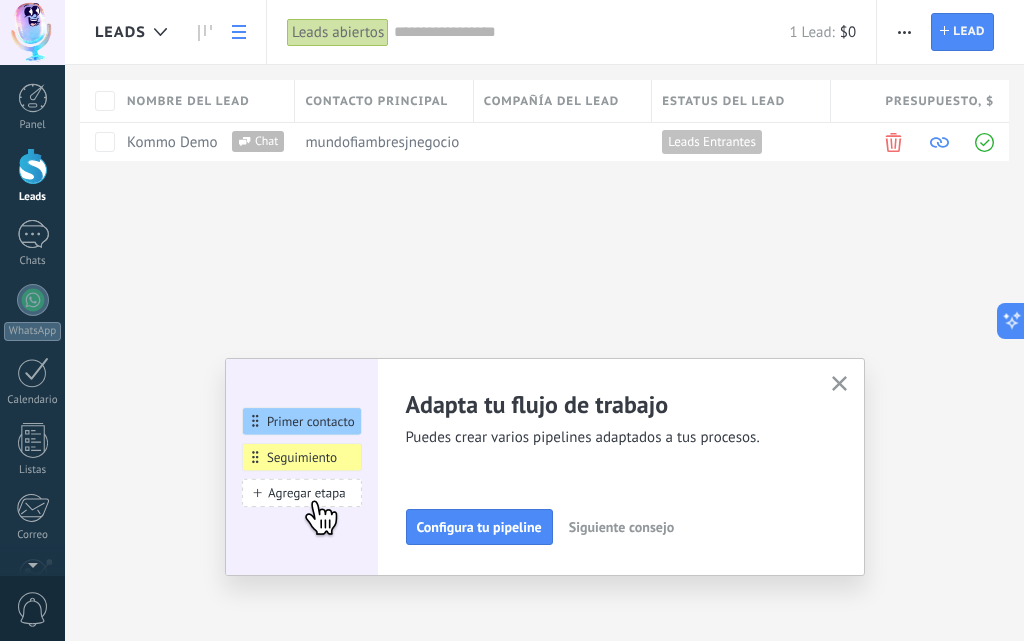click at bounding box center (33, 166) 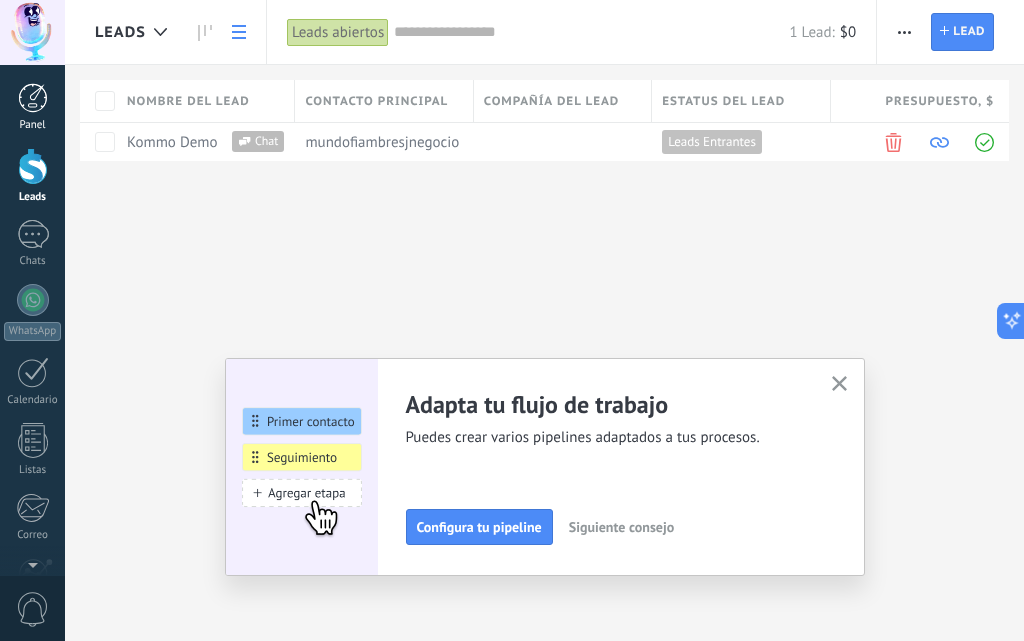 click at bounding box center (33, 98) 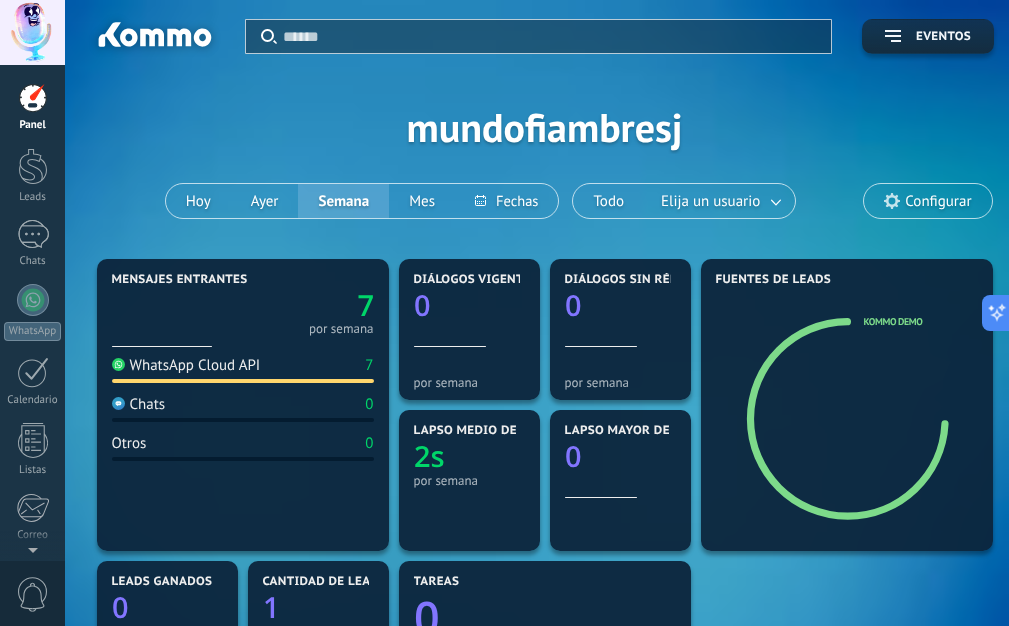 click on "WhatsApp Cloud API    7" at bounding box center (243, 369) 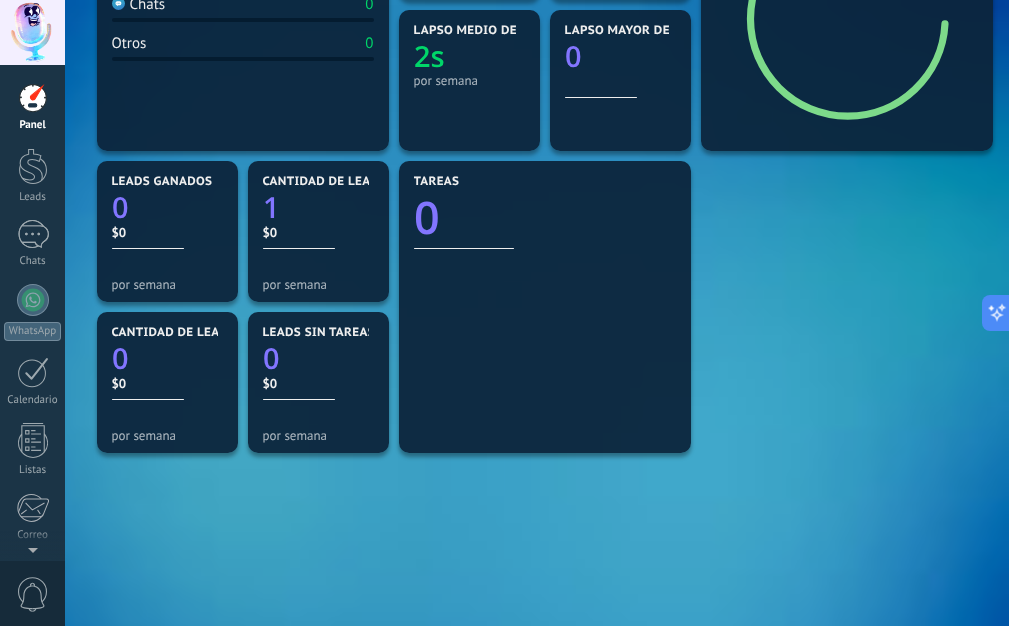 scroll, scrollTop: 0, scrollLeft: 0, axis: both 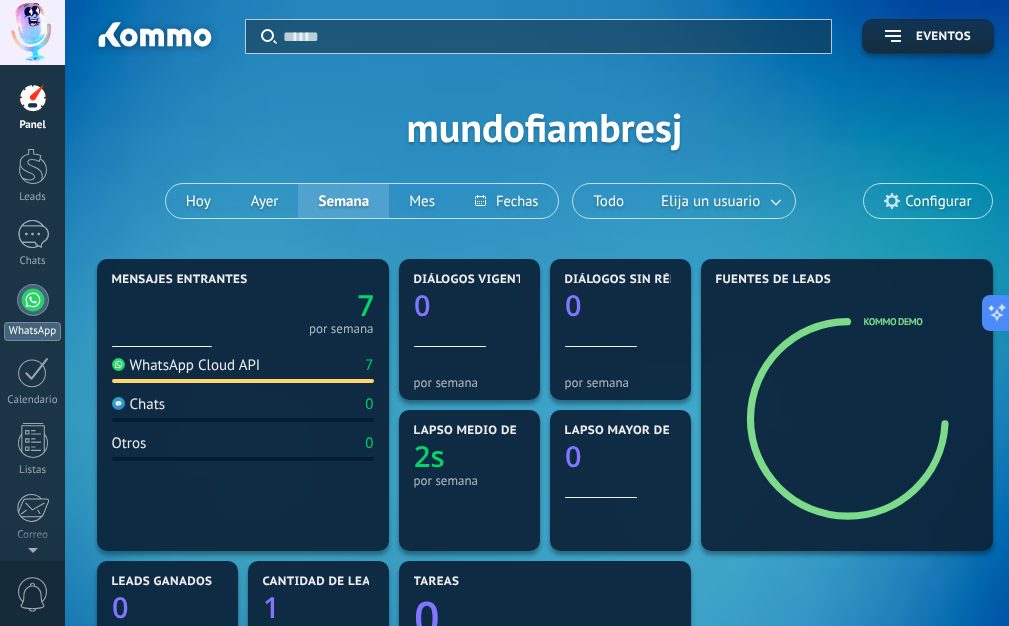 click on "WhatsApp" at bounding box center (32, 312) 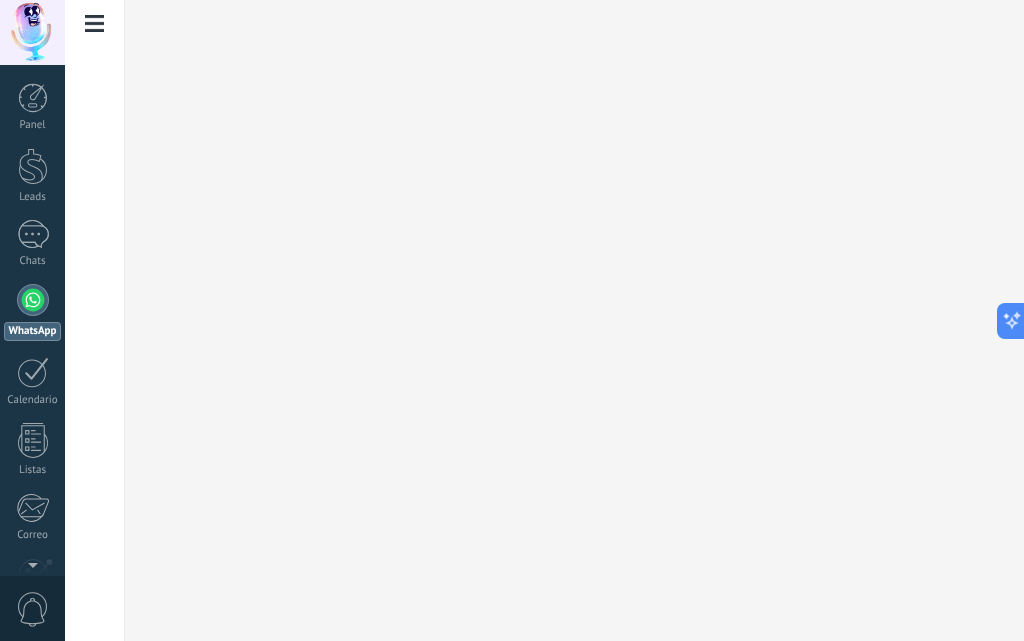click at bounding box center [95, 24] 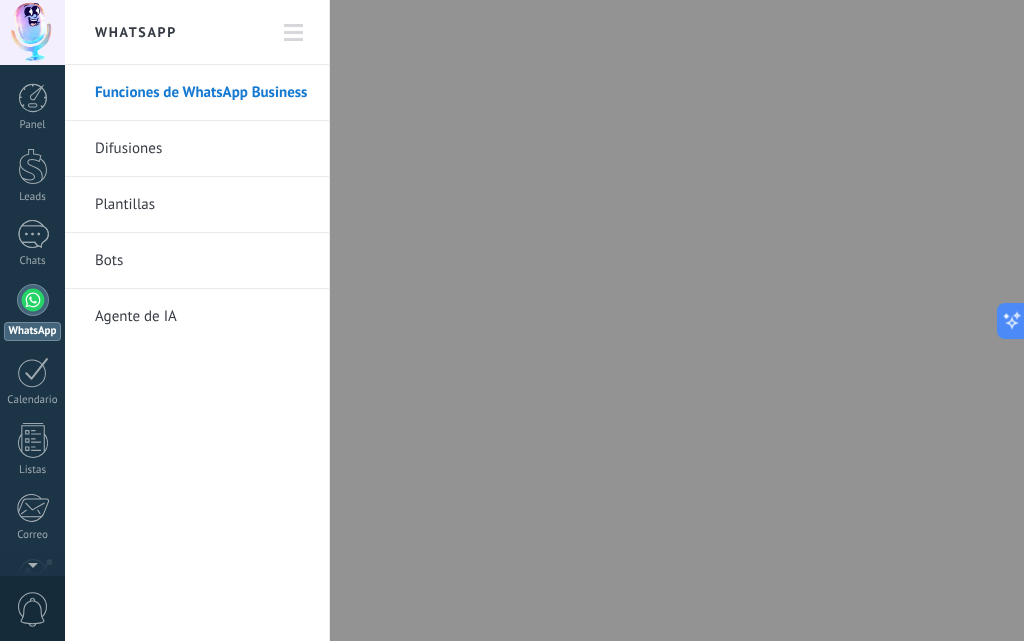 click on "WhatsApp" at bounding box center [32, 331] 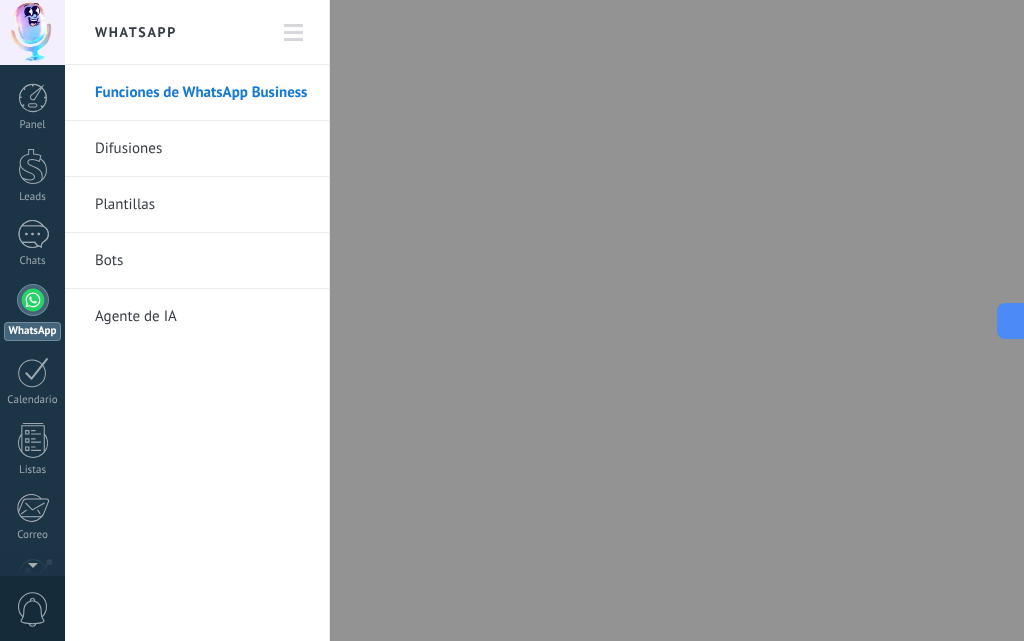 click on "WhatsApp" at bounding box center [32, 312] 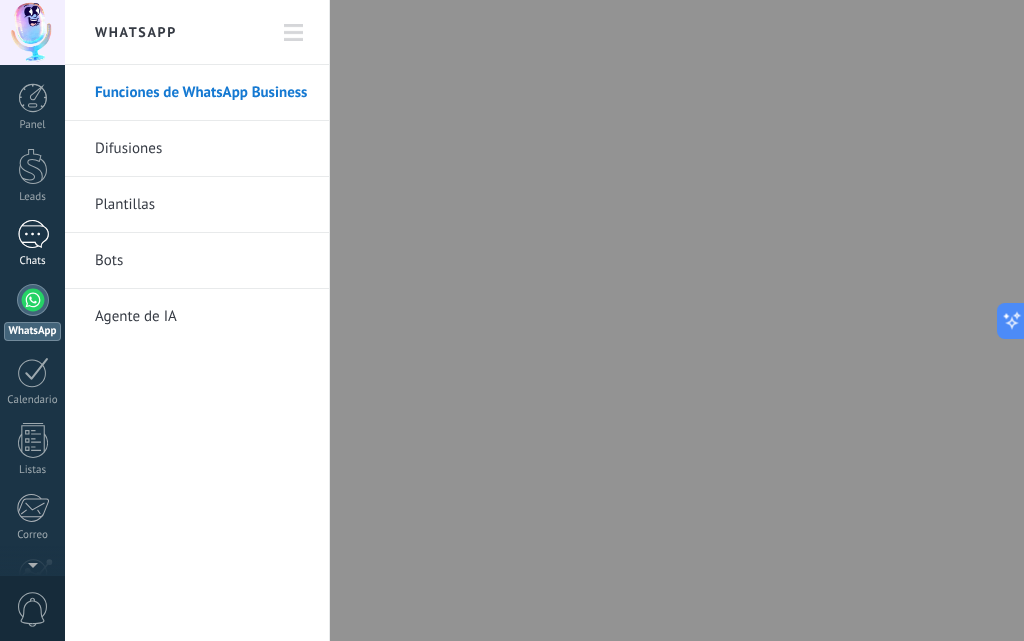 click on "1
Chats" at bounding box center (32, 244) 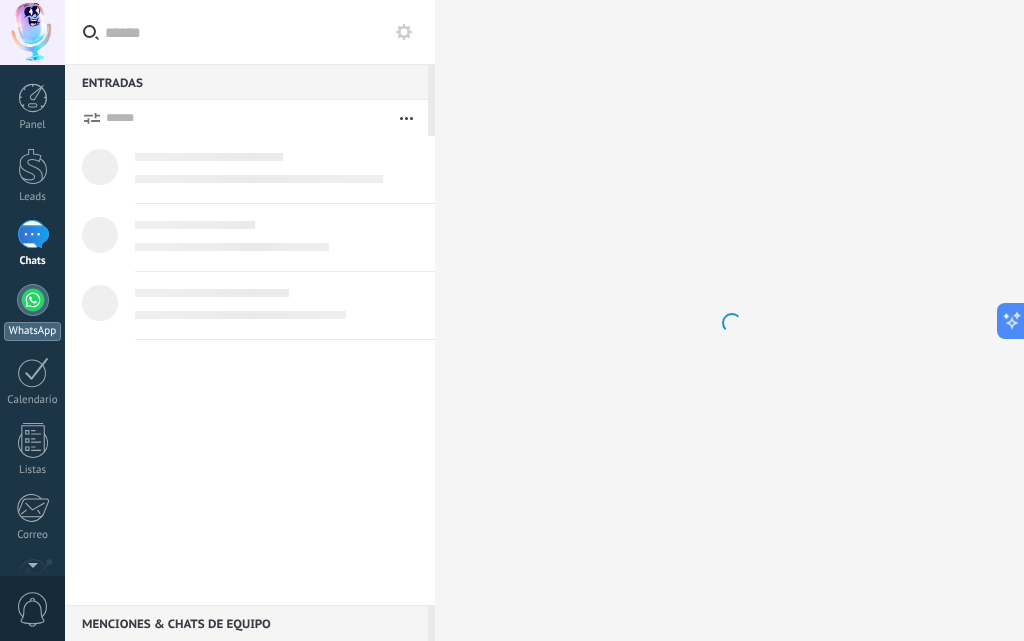 click at bounding box center [33, 300] 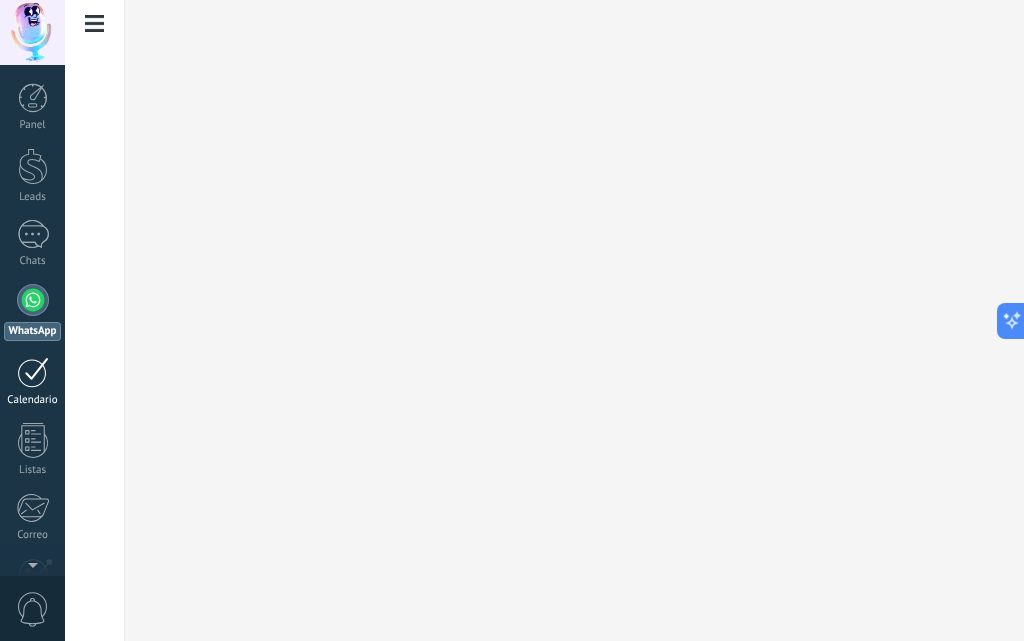 click at bounding box center (33, 372) 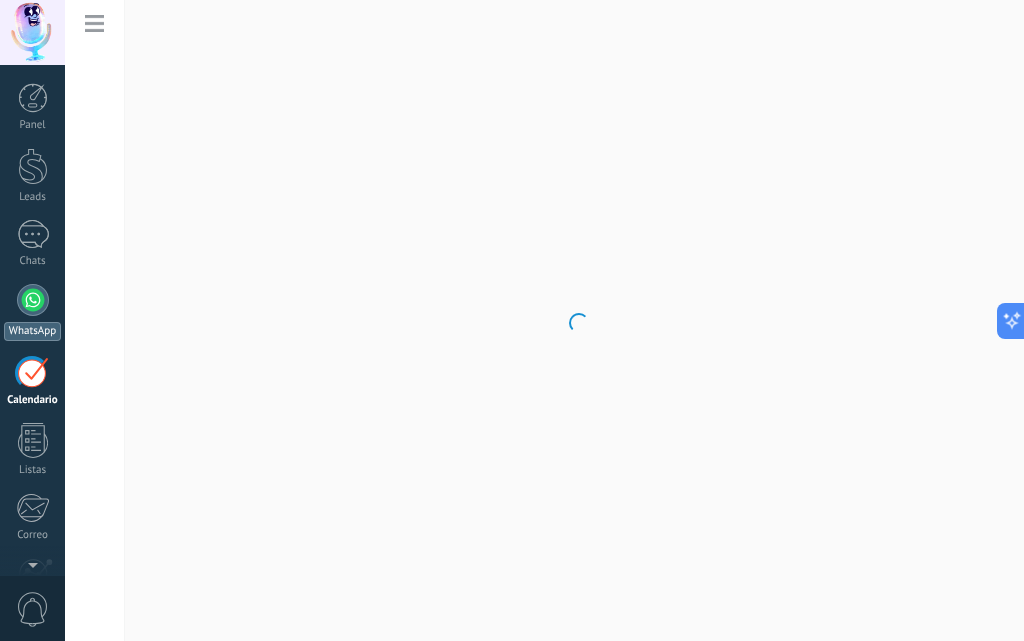 click at bounding box center [33, 300] 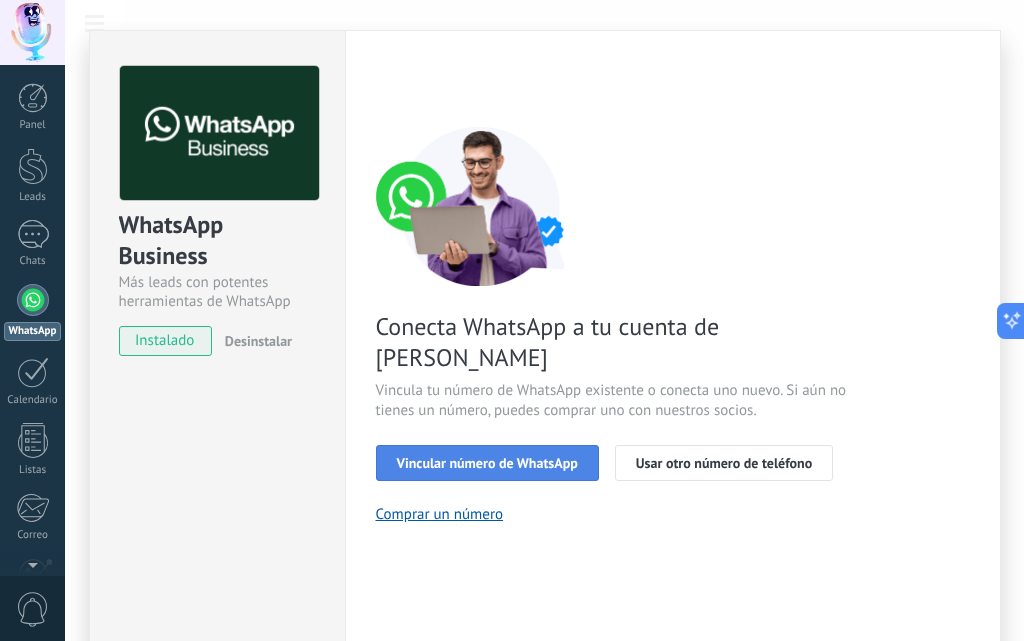 click on "Vincular número de WhatsApp" at bounding box center (487, 463) 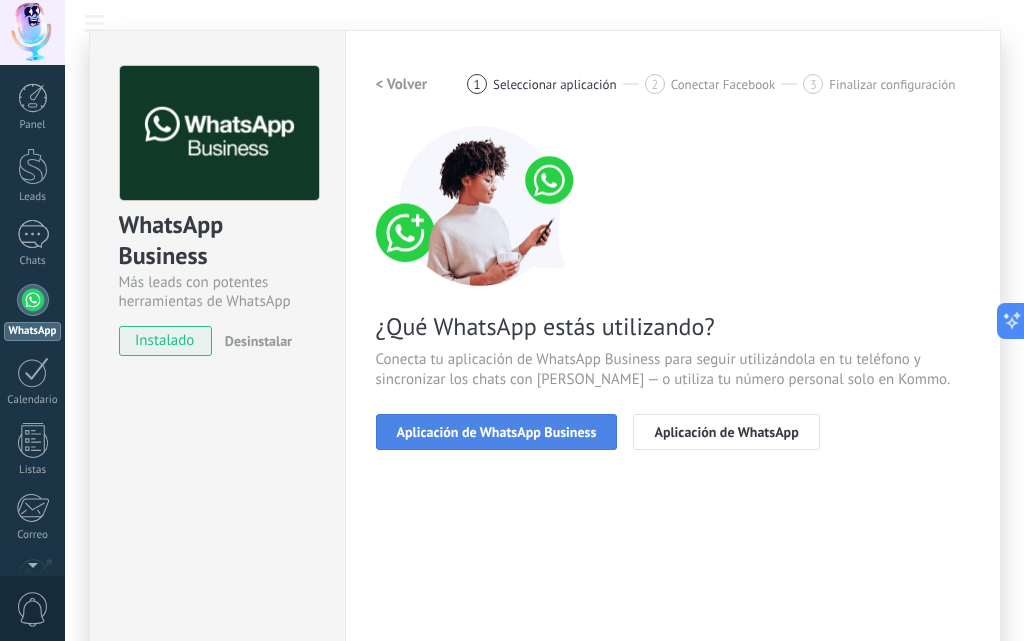click on "Aplicación de WhatsApp Business" at bounding box center (497, 432) 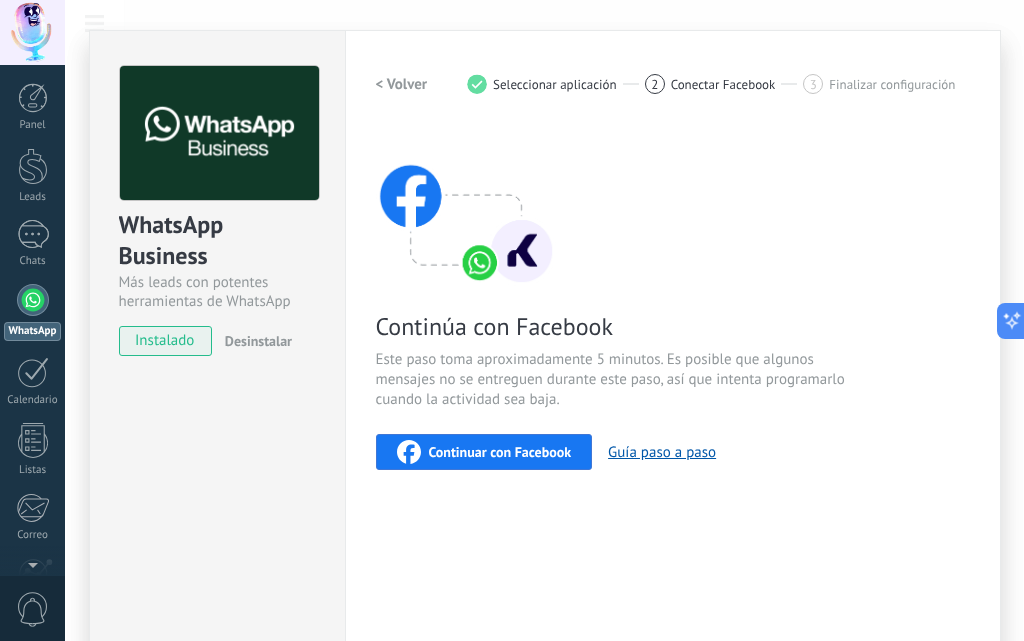 click on "Continuar con Facebook" at bounding box center (500, 452) 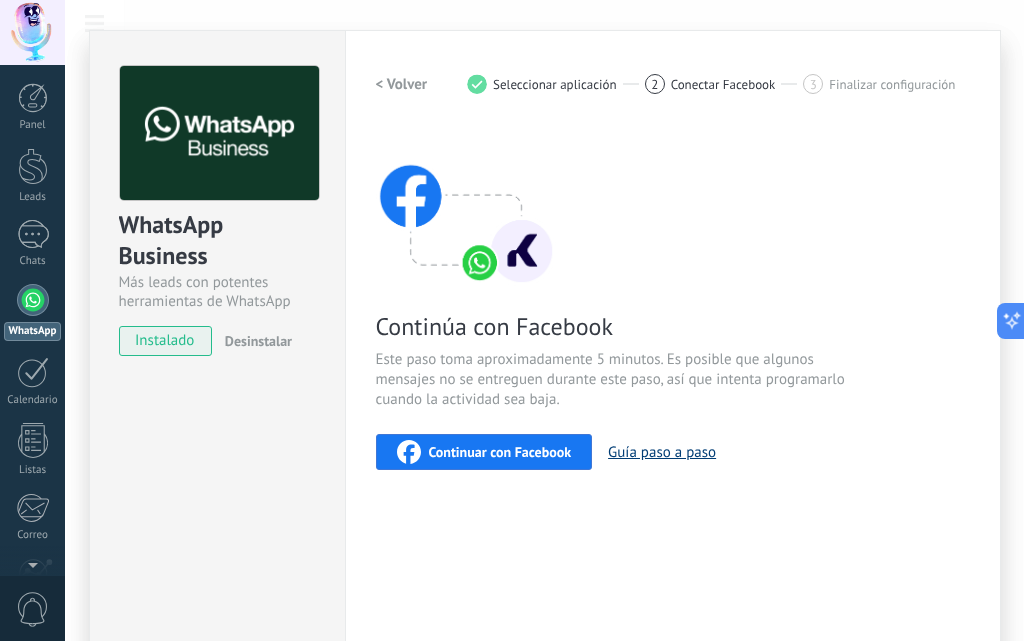 click on "Guía paso a paso" at bounding box center (662, 452) 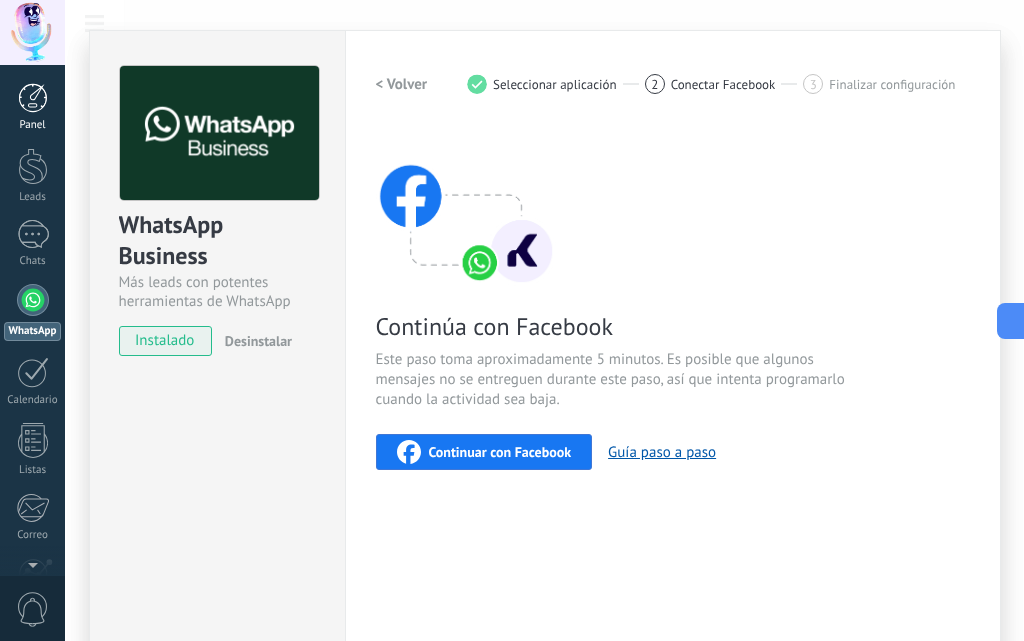 click at bounding box center [33, 98] 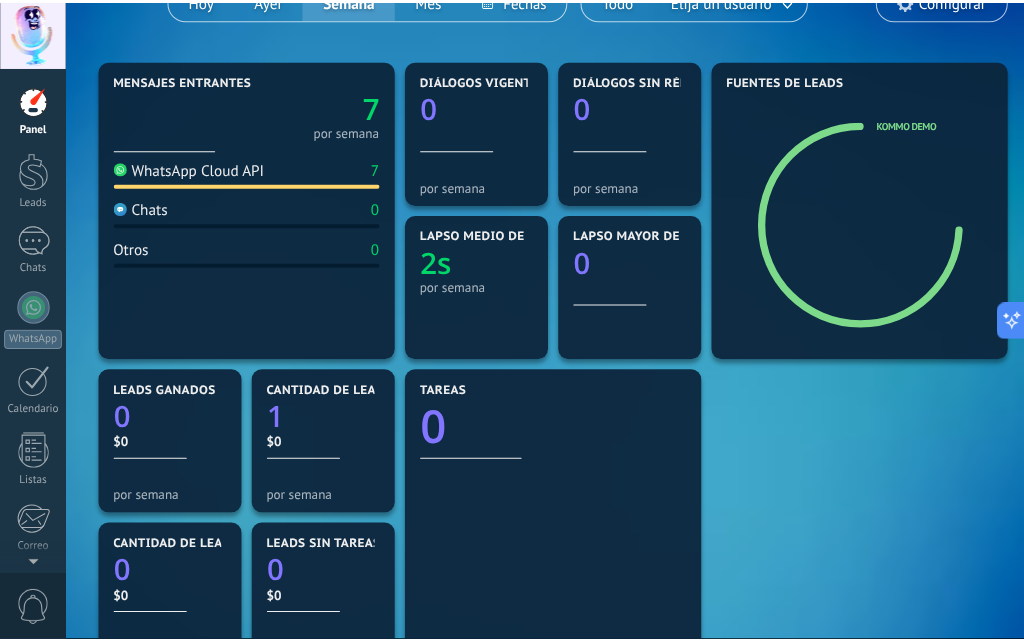 scroll, scrollTop: 0, scrollLeft: 0, axis: both 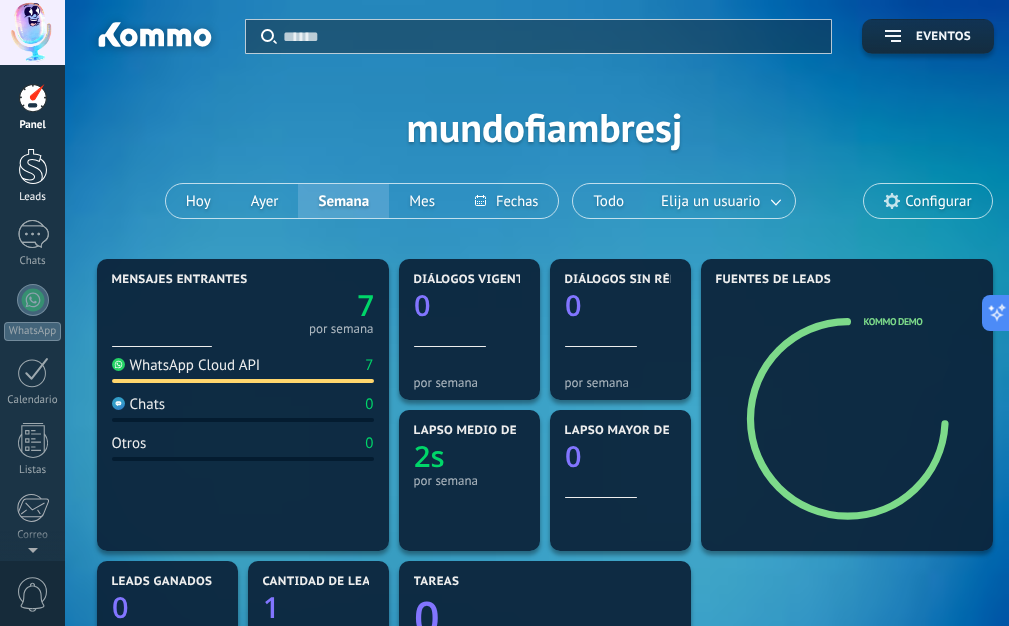 click at bounding box center [33, 166] 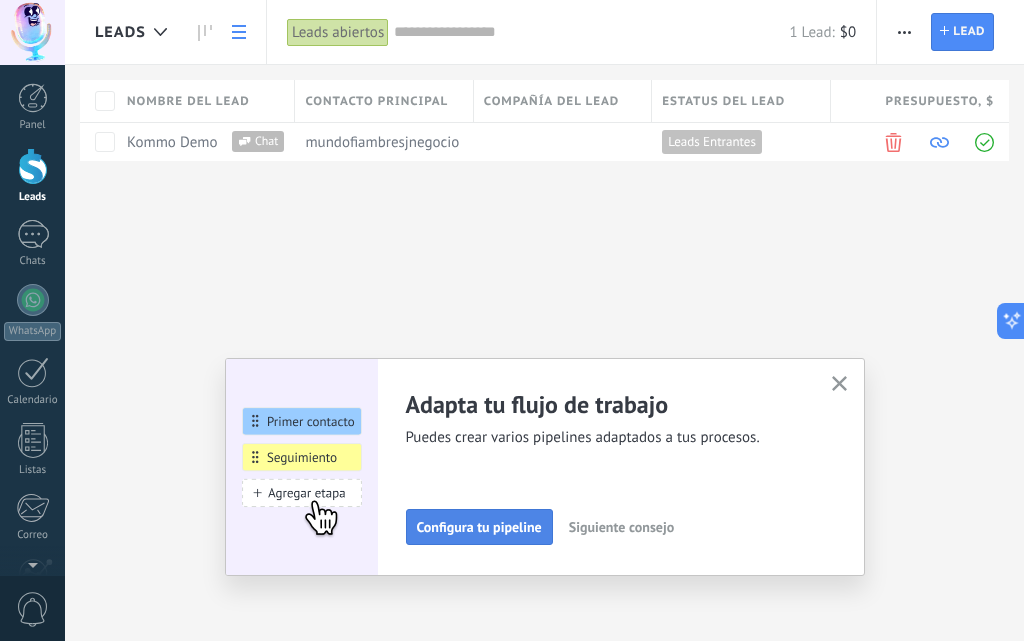 click on "Configura tu pipeline" at bounding box center (479, 527) 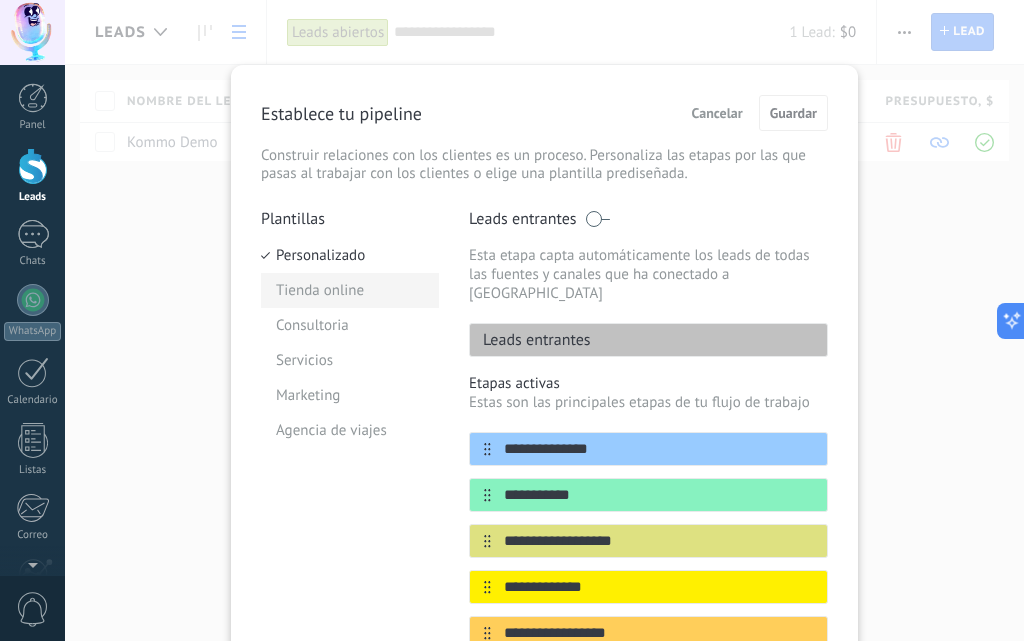 click on "Tienda online" at bounding box center (350, 290) 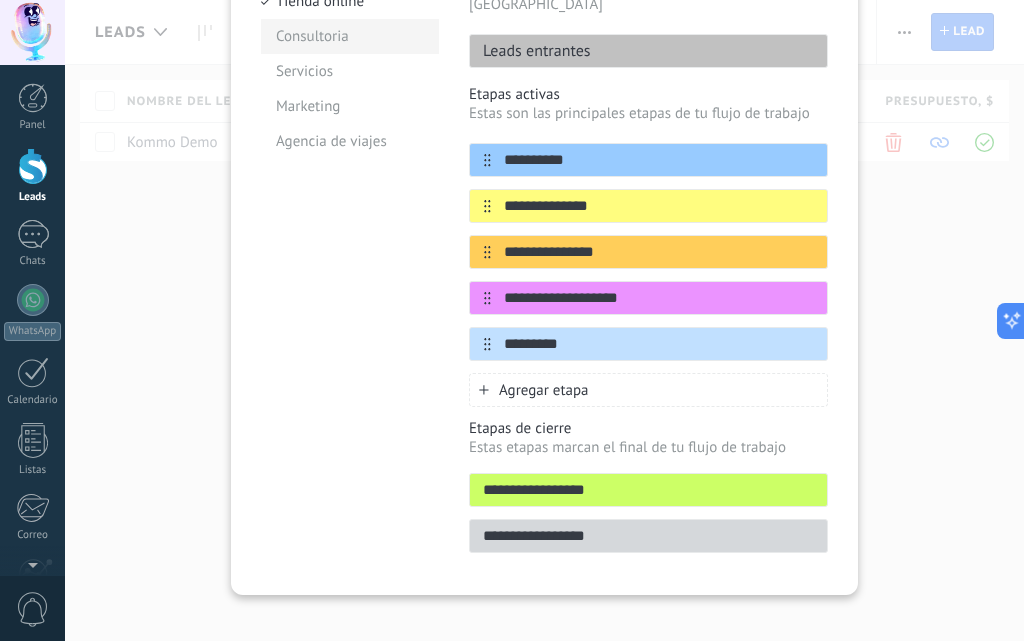 scroll, scrollTop: 0, scrollLeft: 0, axis: both 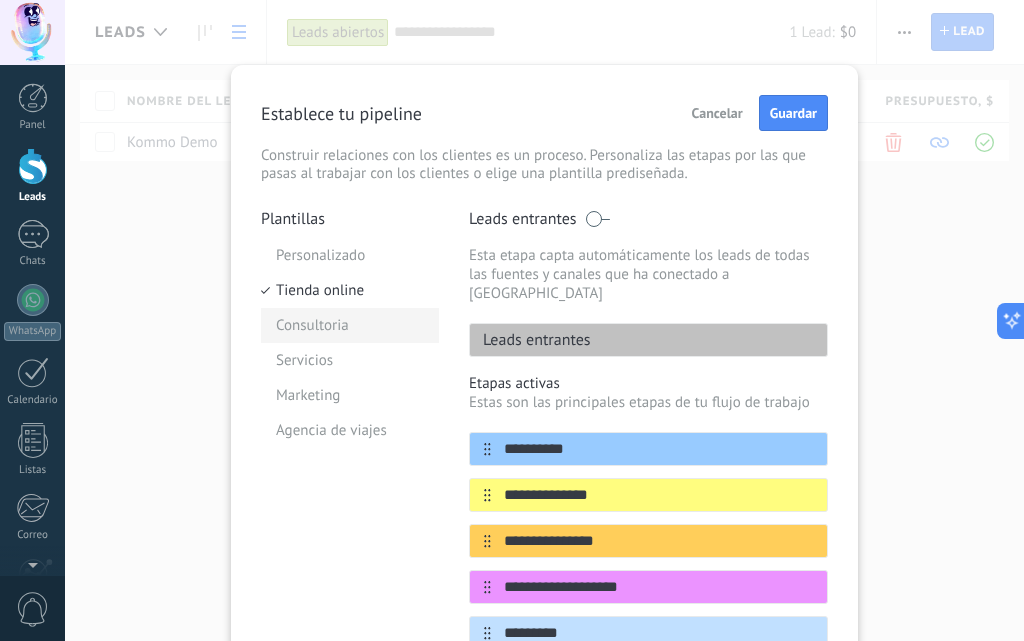 click on "Consultoria" at bounding box center (350, 325) 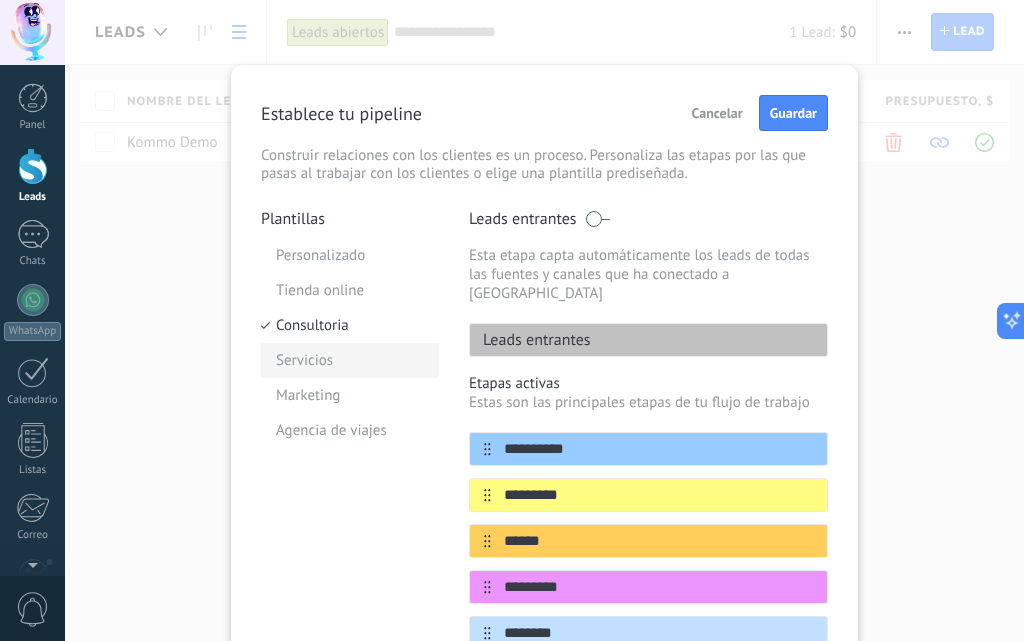 click on "Servicios" at bounding box center [350, 360] 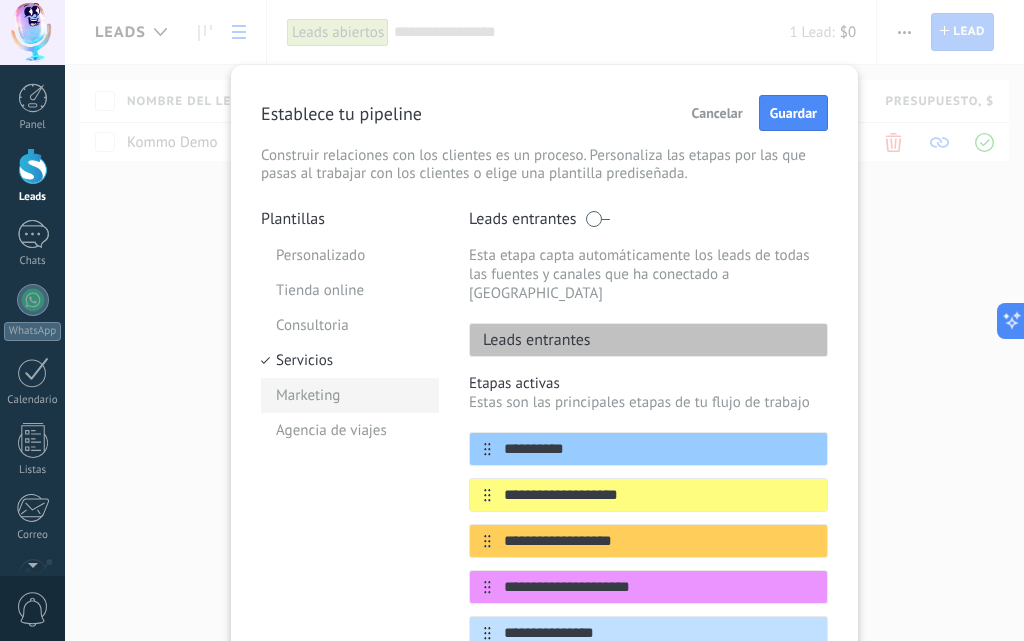 click on "Marketing" at bounding box center [350, 395] 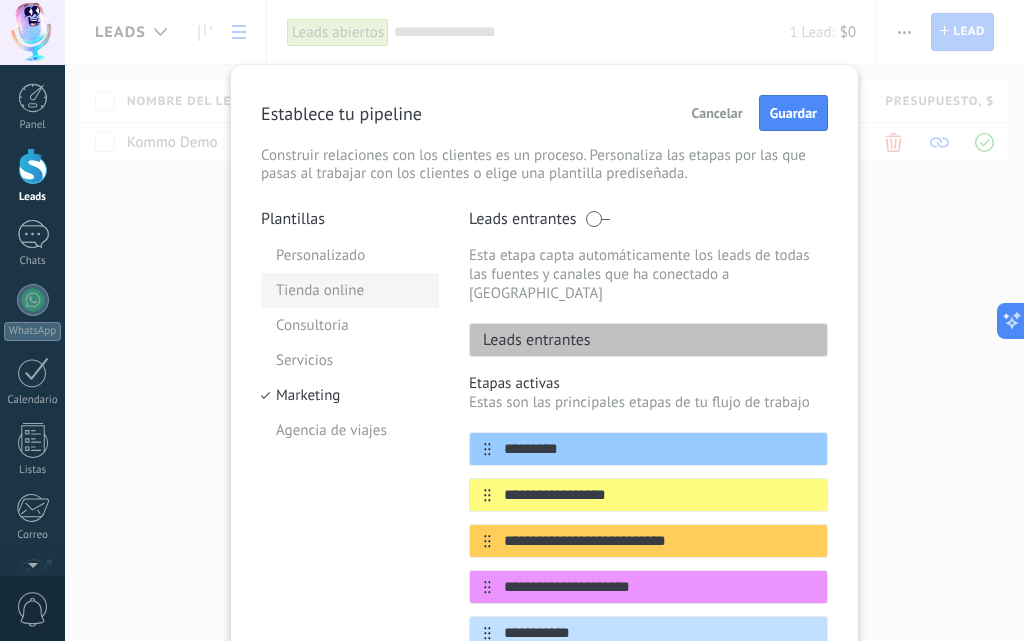 click on "Tienda online" at bounding box center (350, 290) 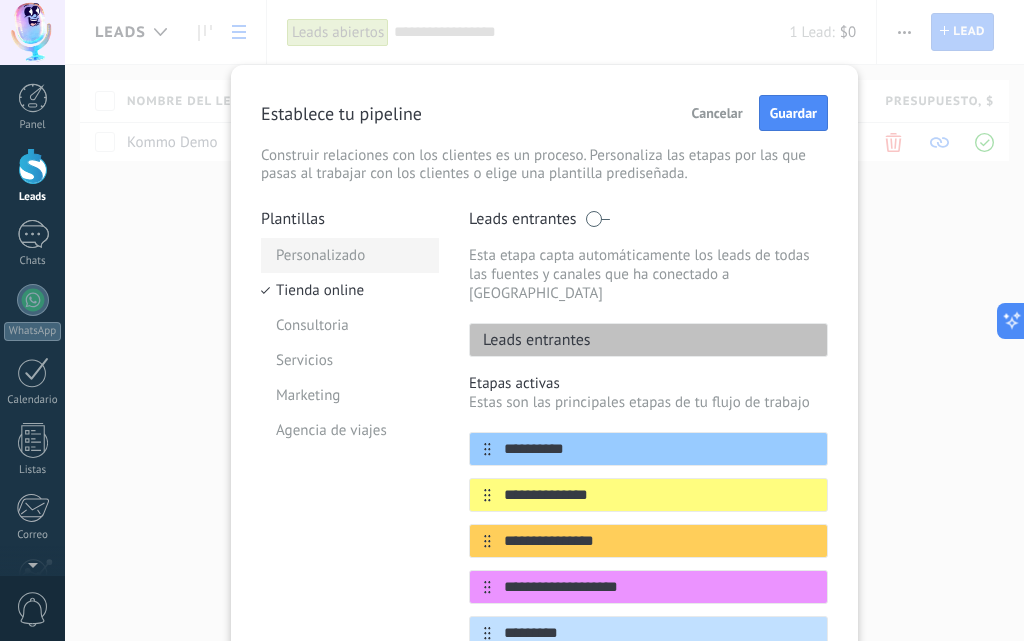 click on "Personalizado" at bounding box center (350, 255) 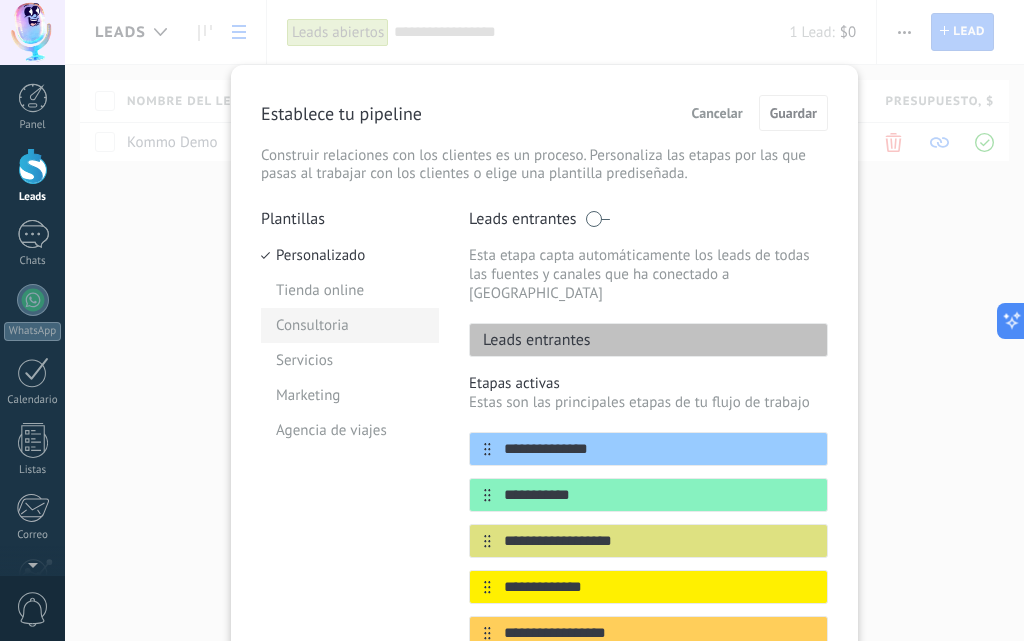 click on "Consultoria" at bounding box center [350, 325] 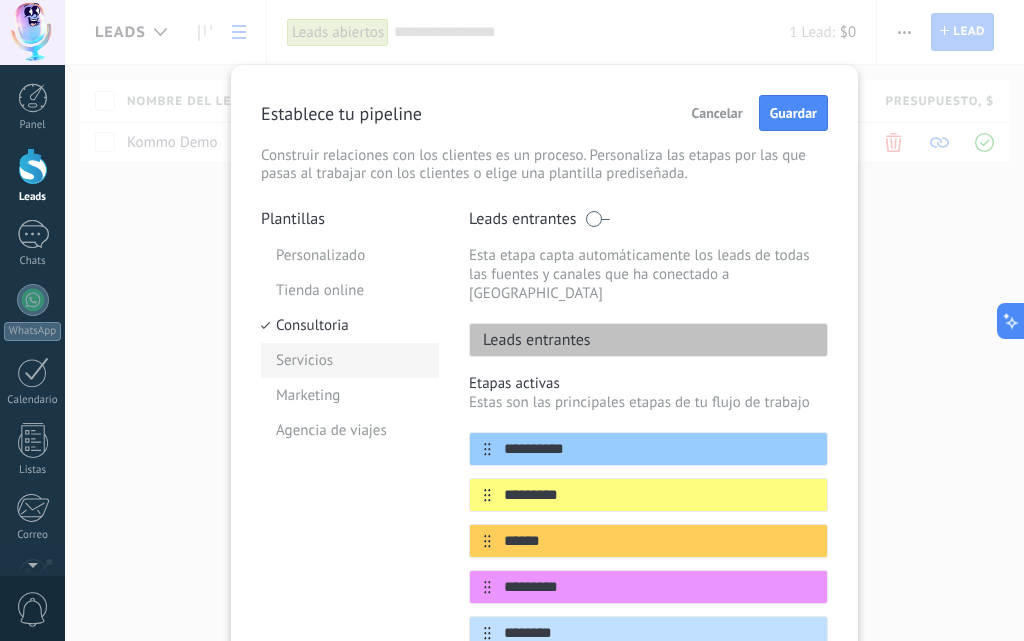 click on "Servicios" at bounding box center (350, 360) 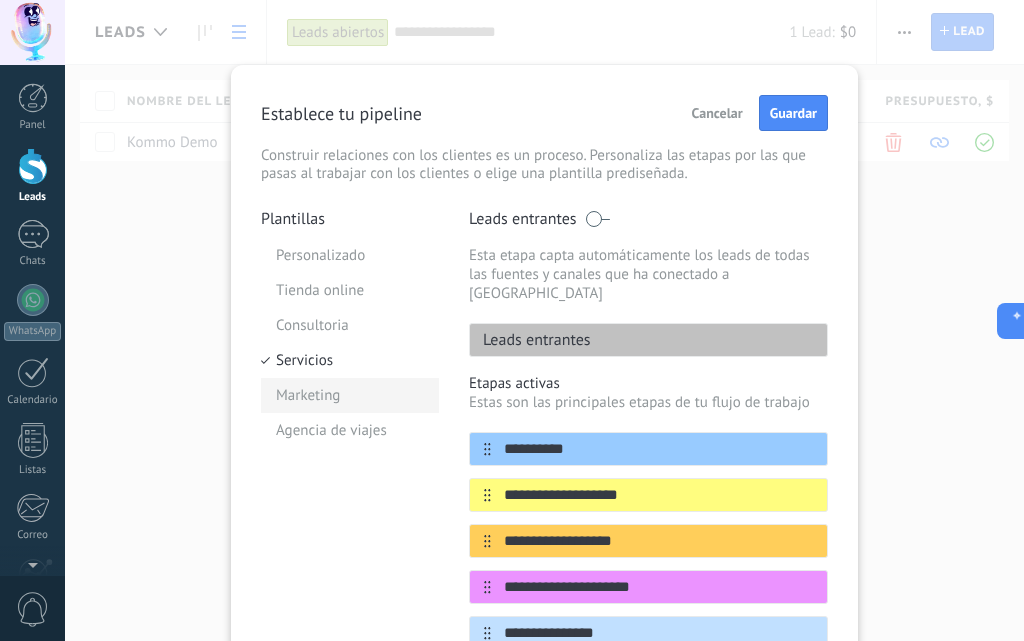 click on "Marketing" at bounding box center (350, 395) 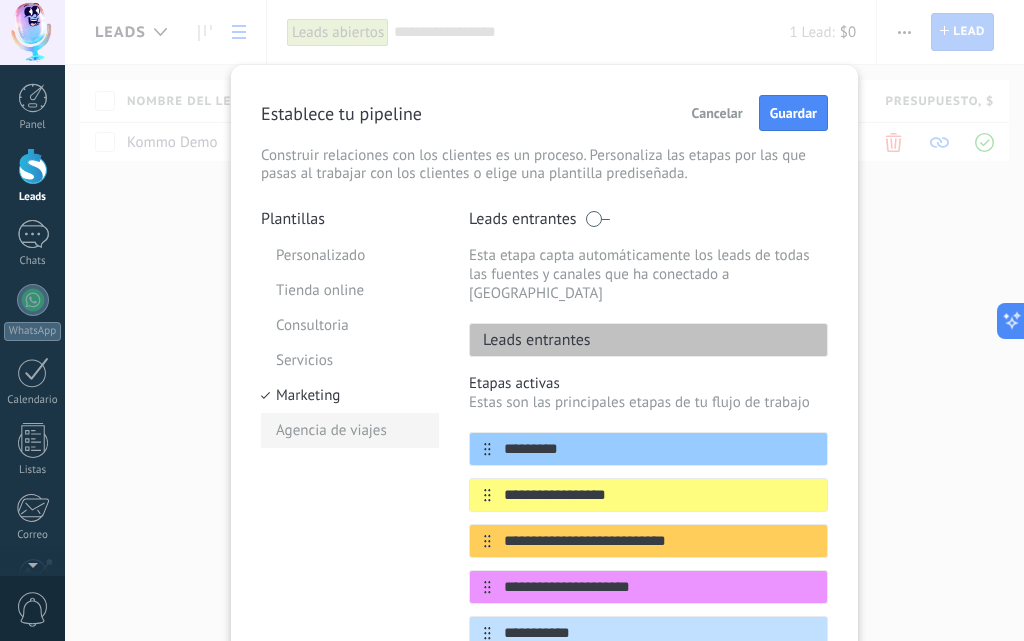 click on "Agencia de viajes" at bounding box center [350, 430] 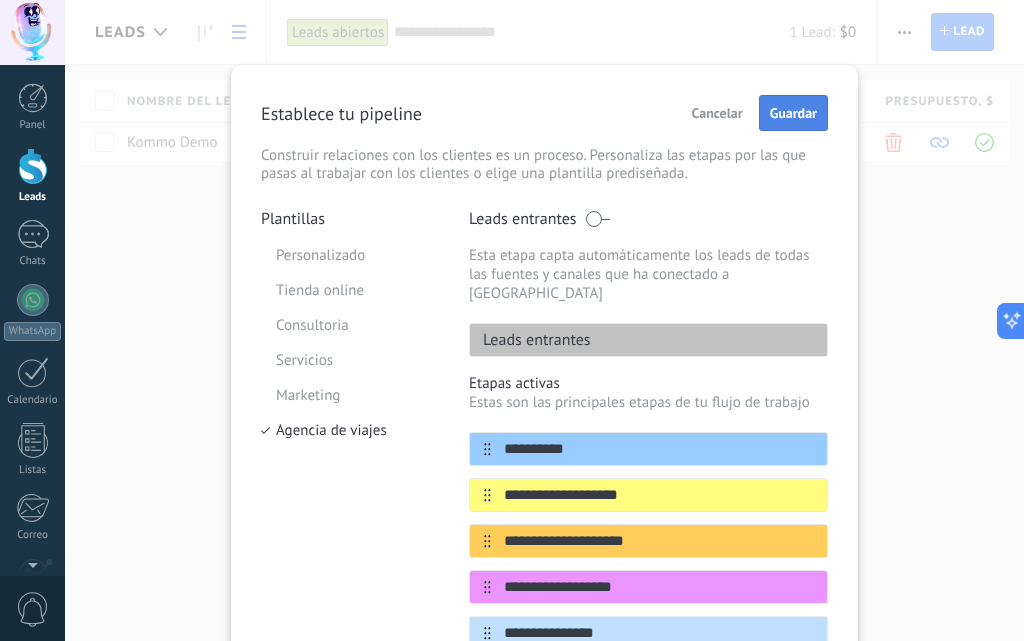 click on "Guardar" at bounding box center (793, 113) 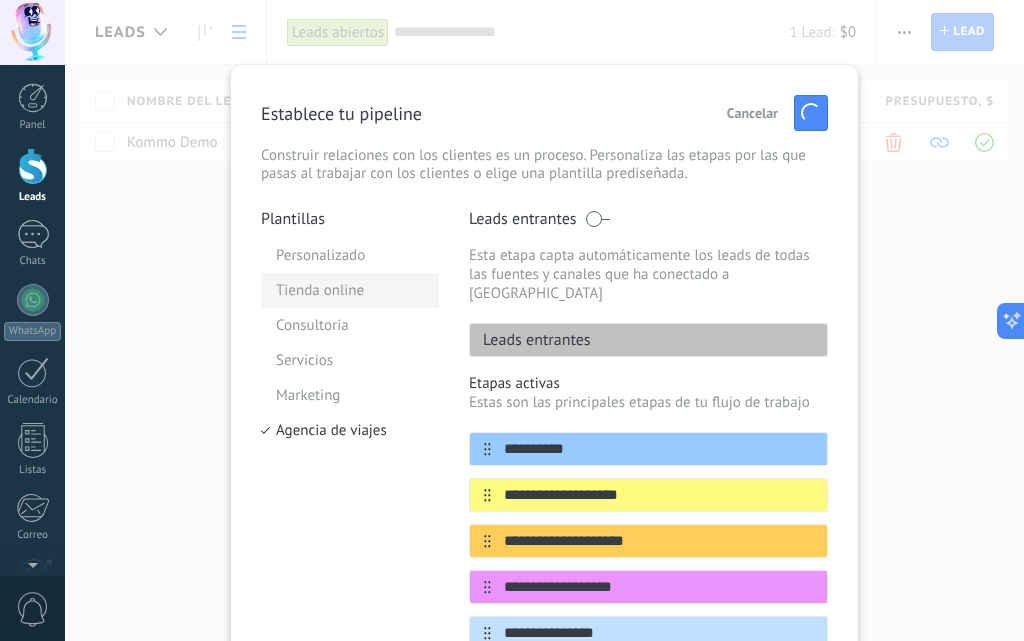 click on "Tienda online" at bounding box center (350, 290) 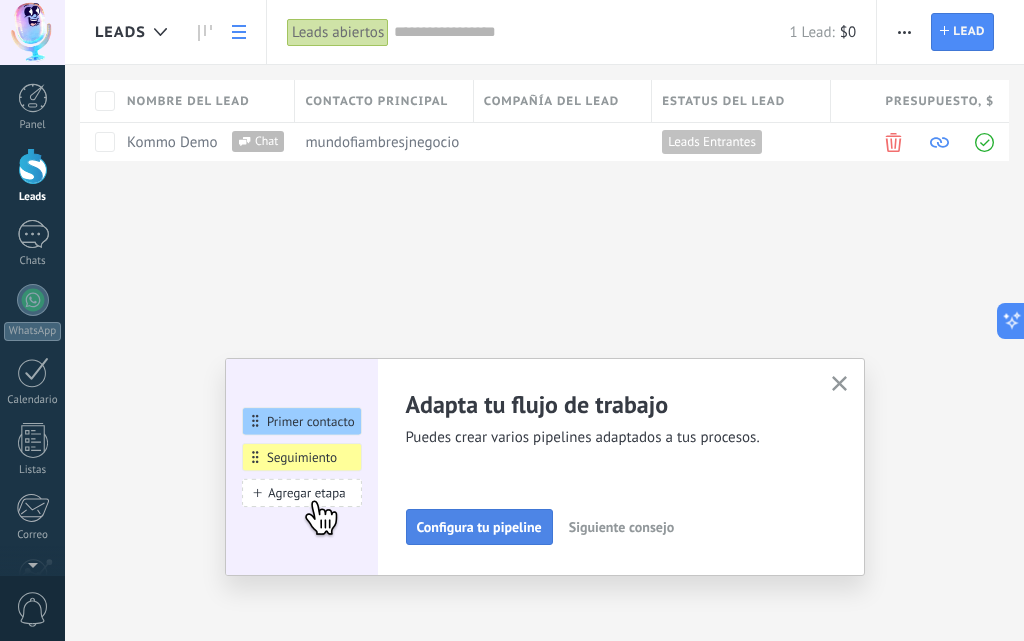 click on "Configura tu pipeline" at bounding box center (479, 527) 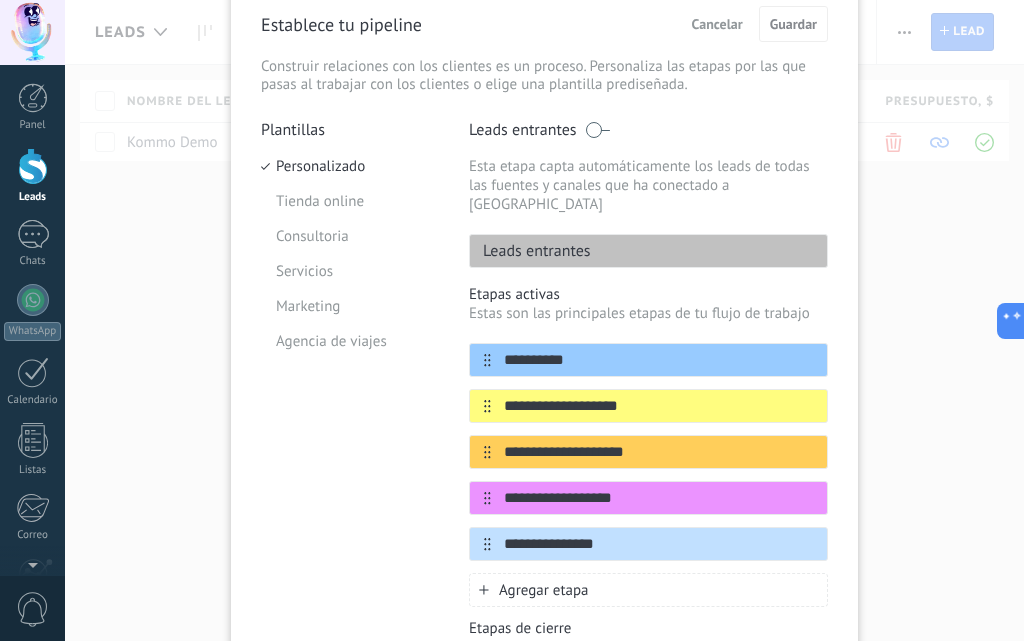 scroll, scrollTop: 289, scrollLeft: 0, axis: vertical 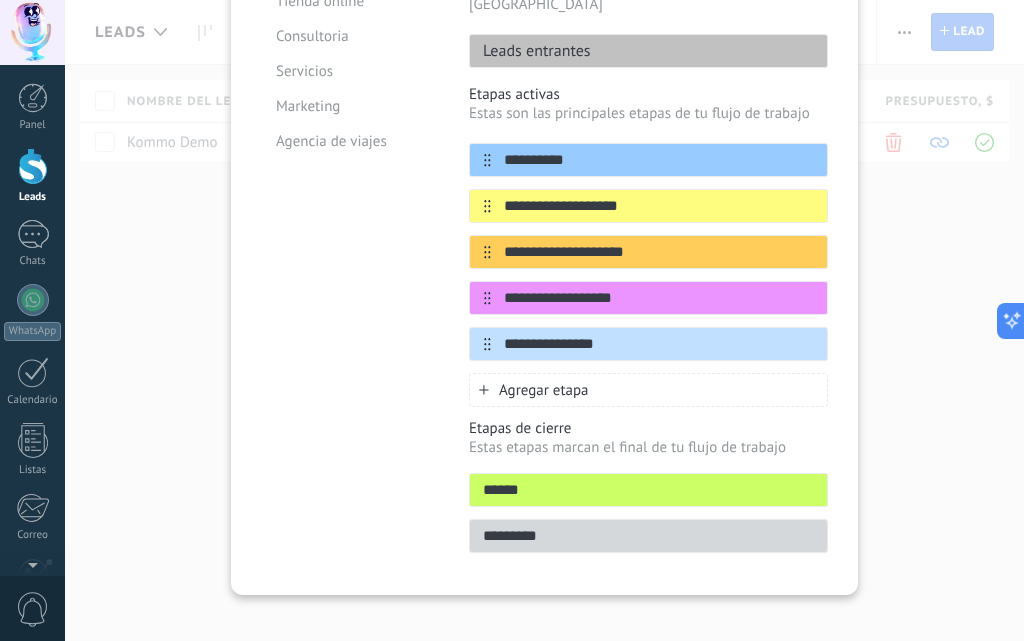 click on "Agregar etapa" at bounding box center (544, 390) 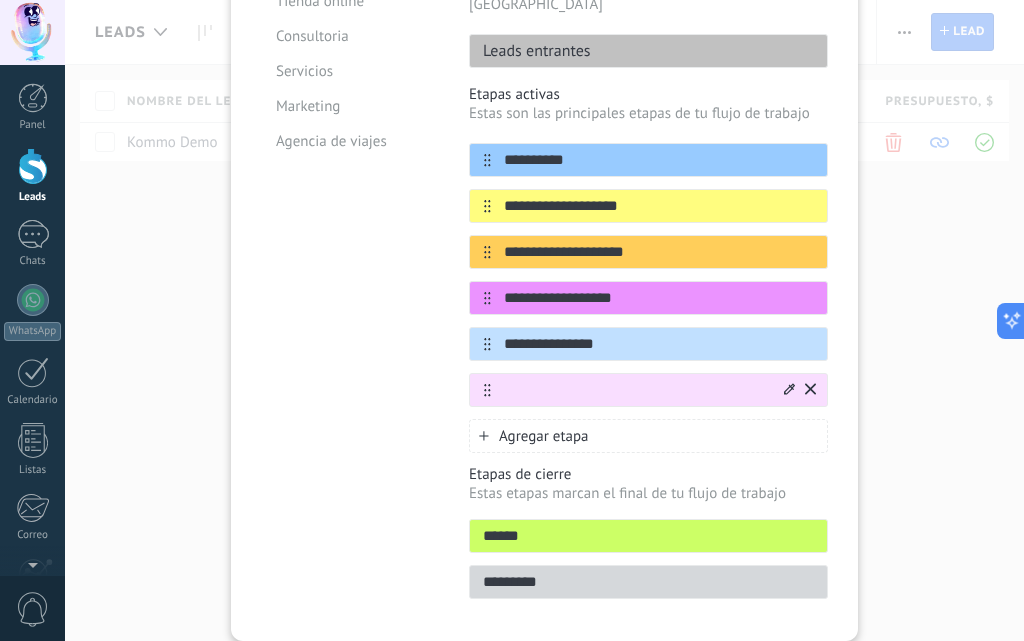 click 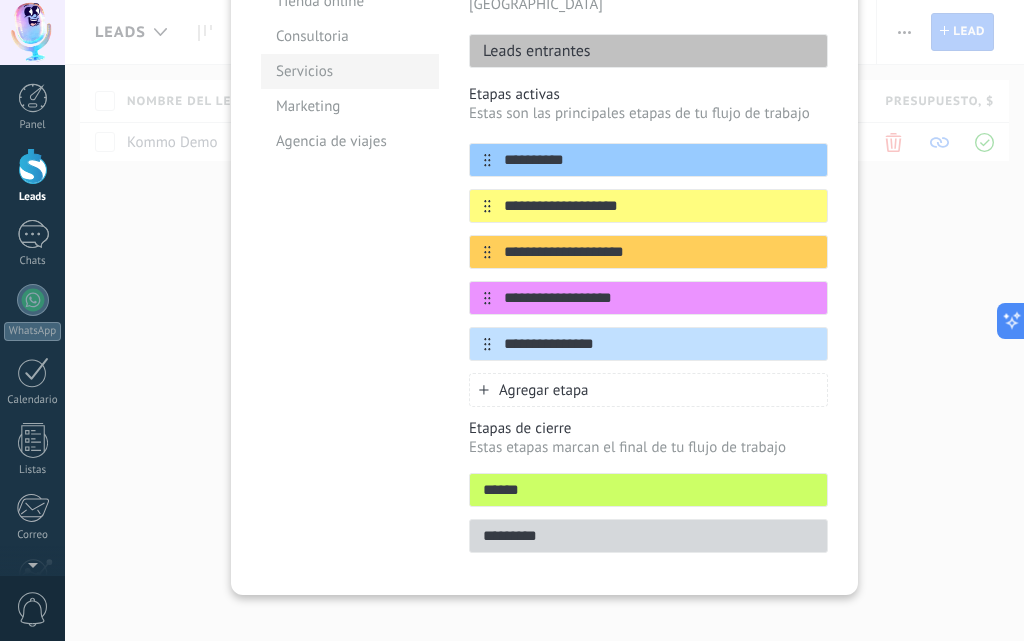 scroll, scrollTop: 0, scrollLeft: 0, axis: both 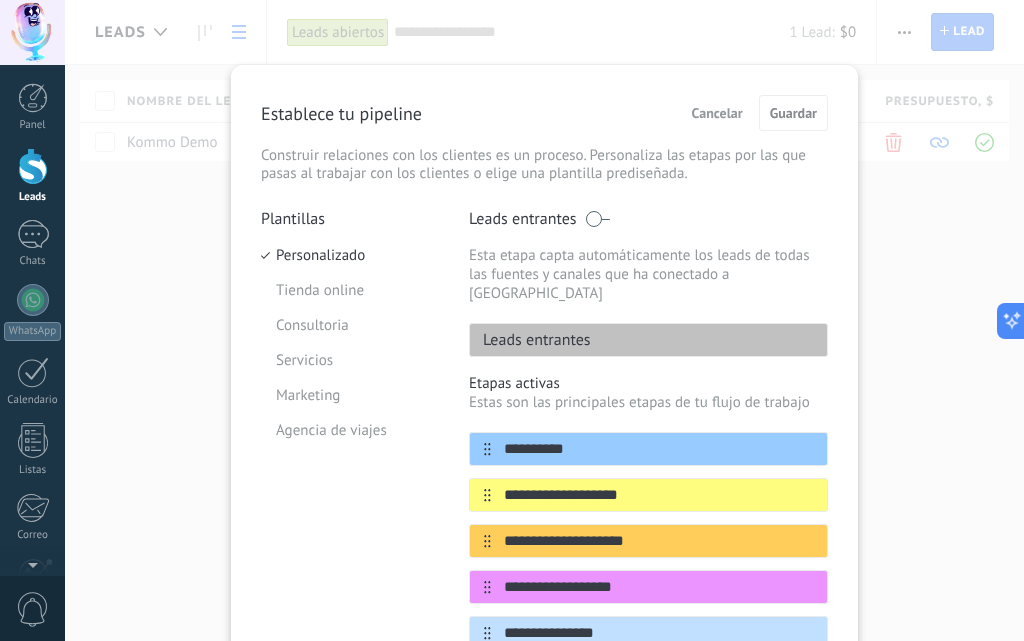 click on "Cancelar" at bounding box center (717, 113) 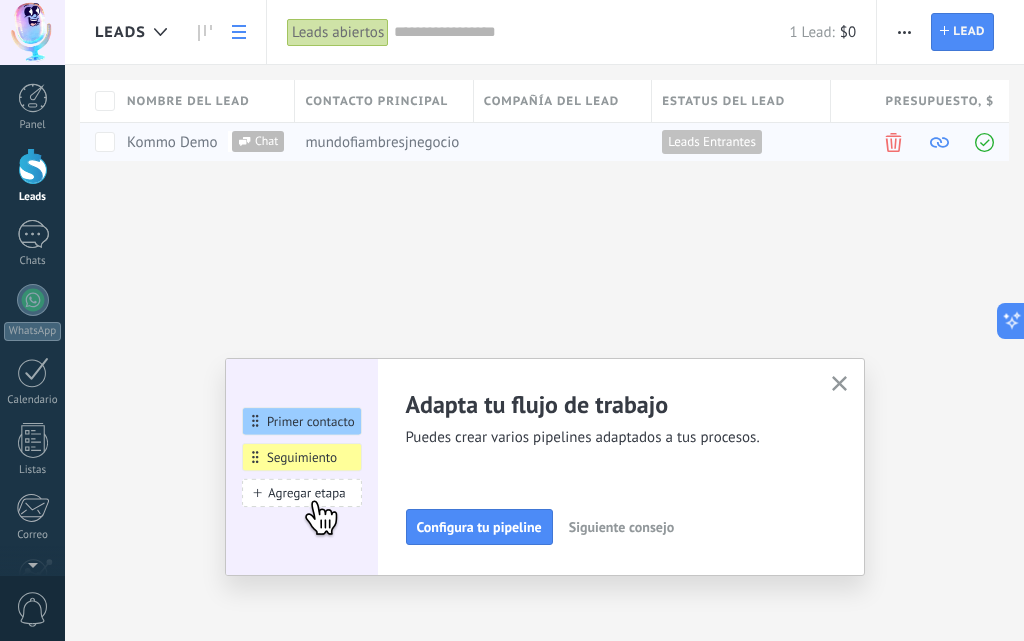 click on "Chat" at bounding box center [267, 141] 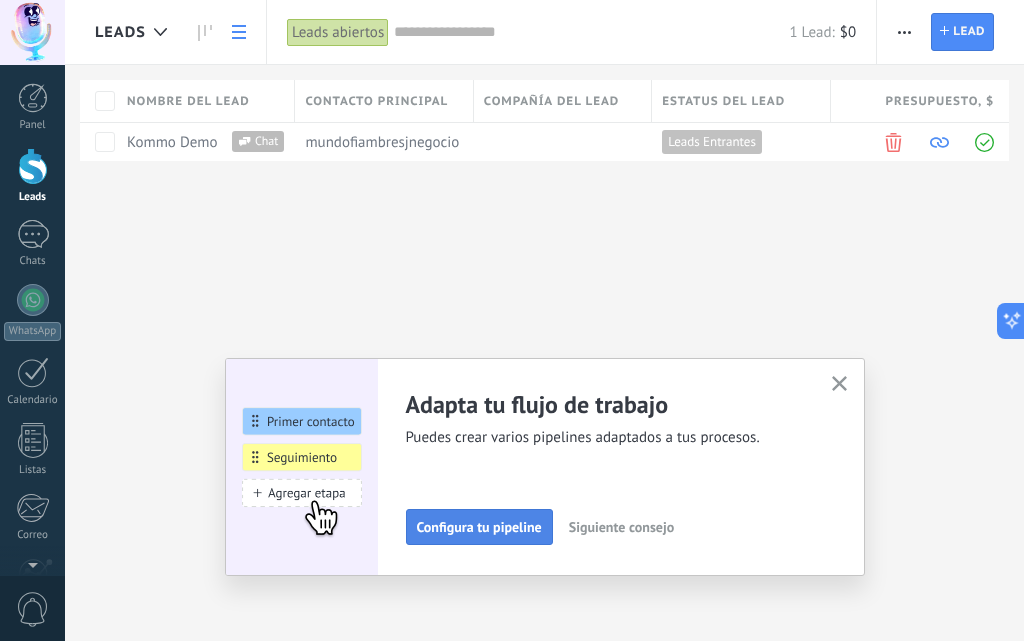 click on "Configura tu pipeline" at bounding box center [479, 527] 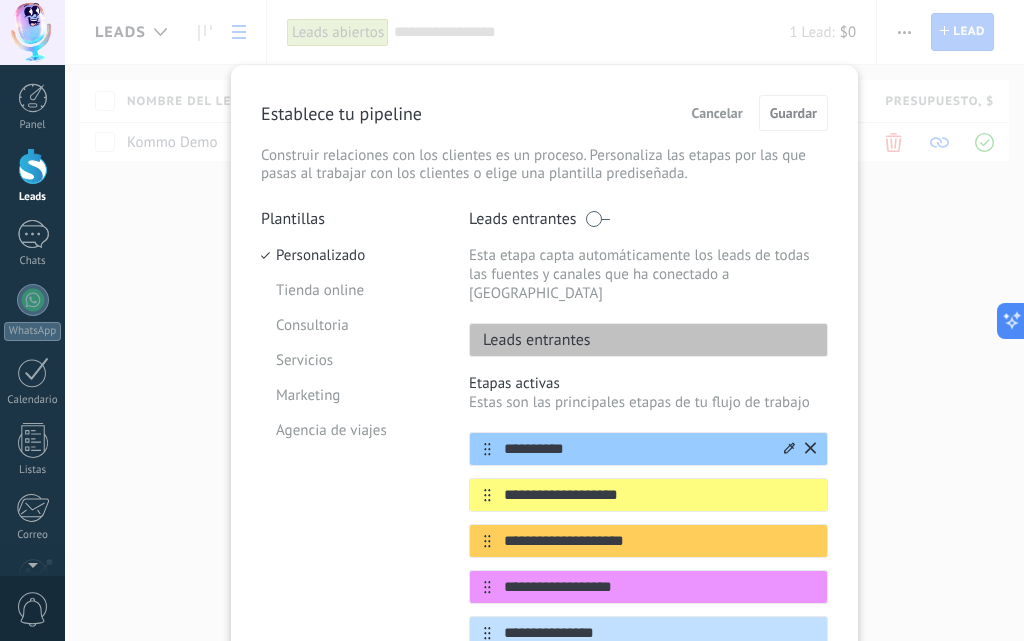 click at bounding box center (798, 449) 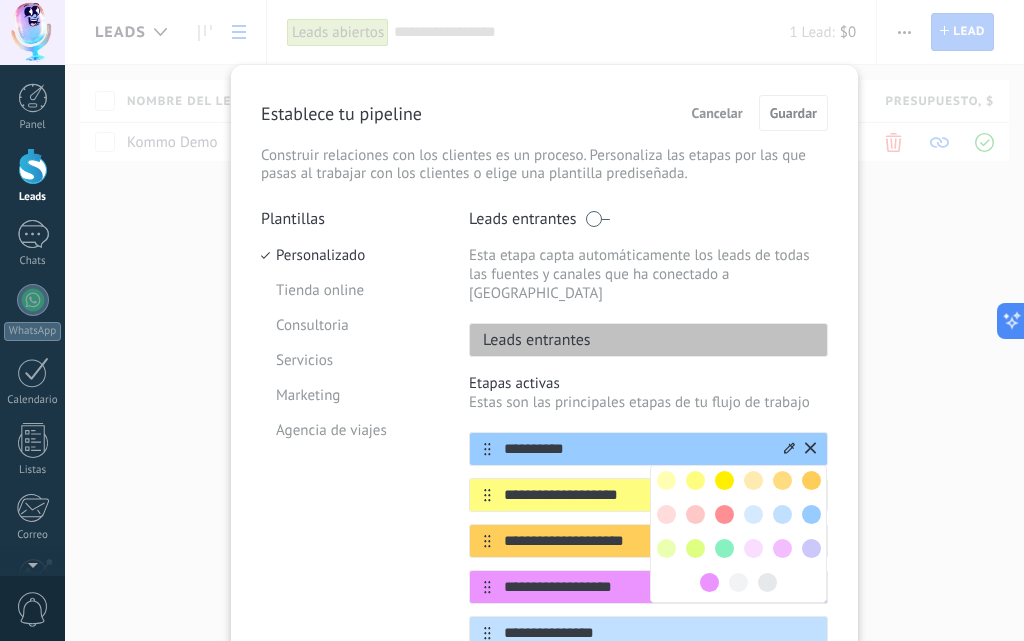 click on "Estas son las principales etapas de tu flujo de trabajo" at bounding box center (648, 402) 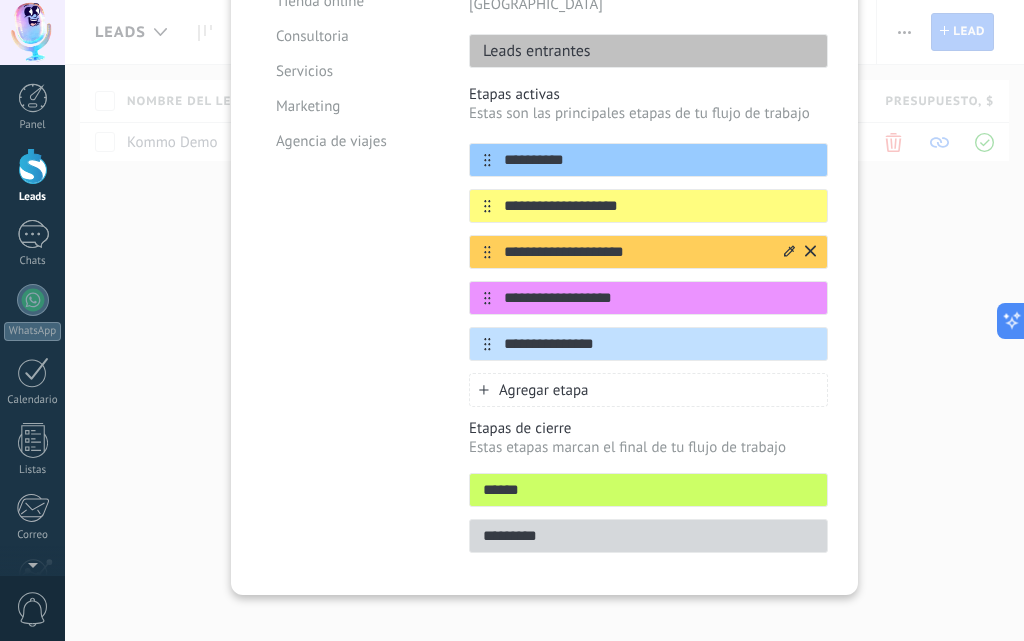 scroll, scrollTop: 89, scrollLeft: 0, axis: vertical 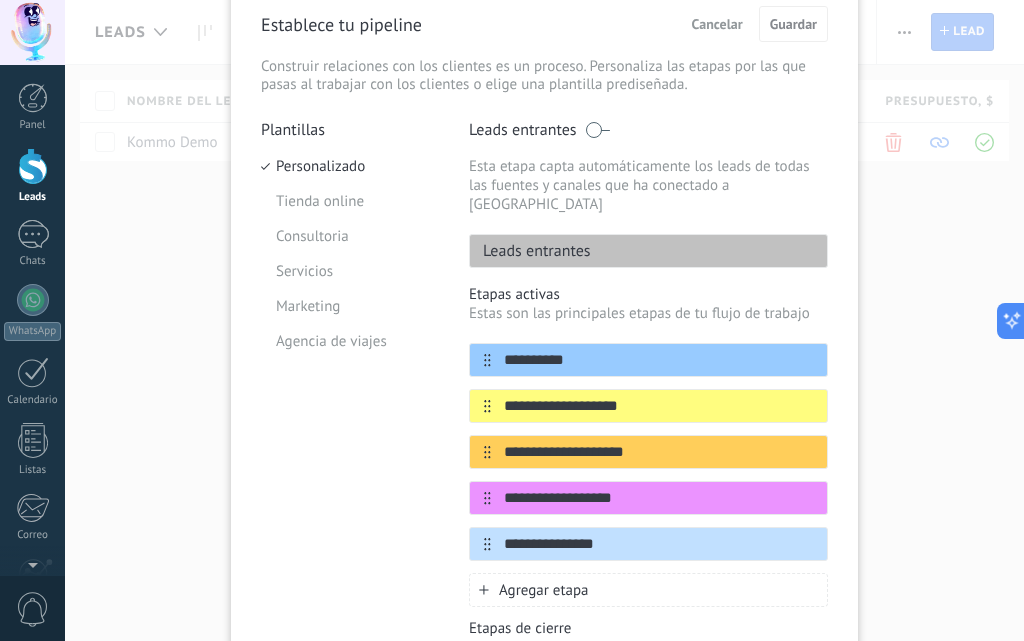 click on "Cancelar" at bounding box center (717, 24) 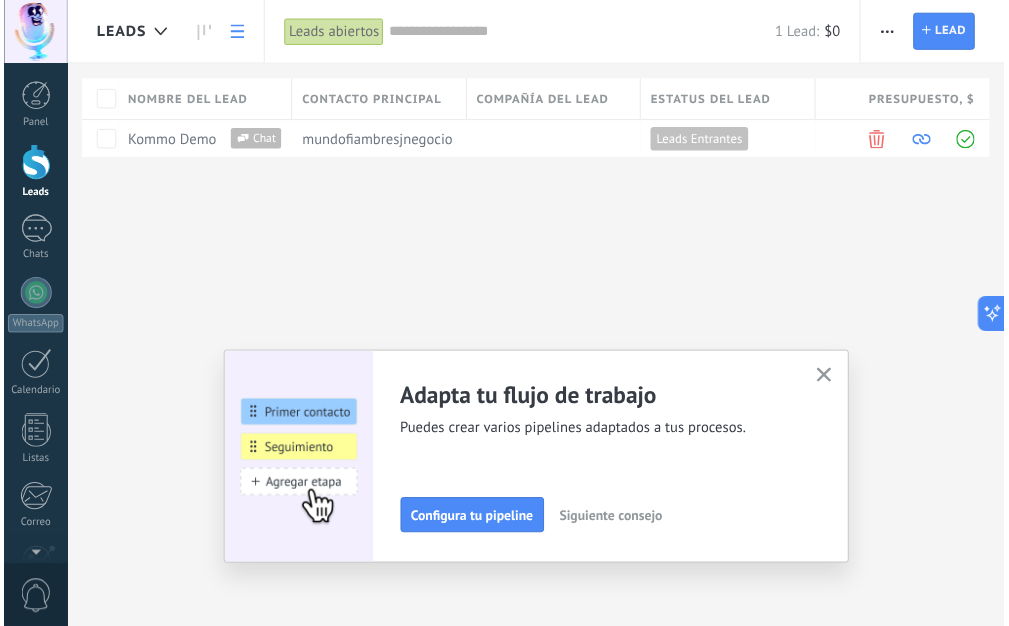 scroll, scrollTop: 0, scrollLeft: 0, axis: both 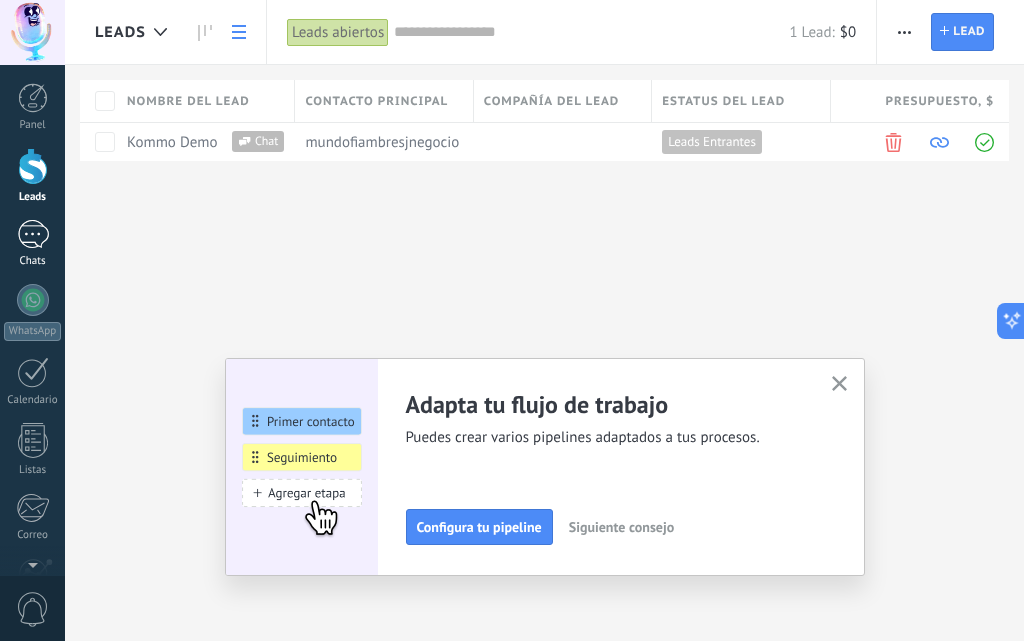 click on "1" at bounding box center (33, 234) 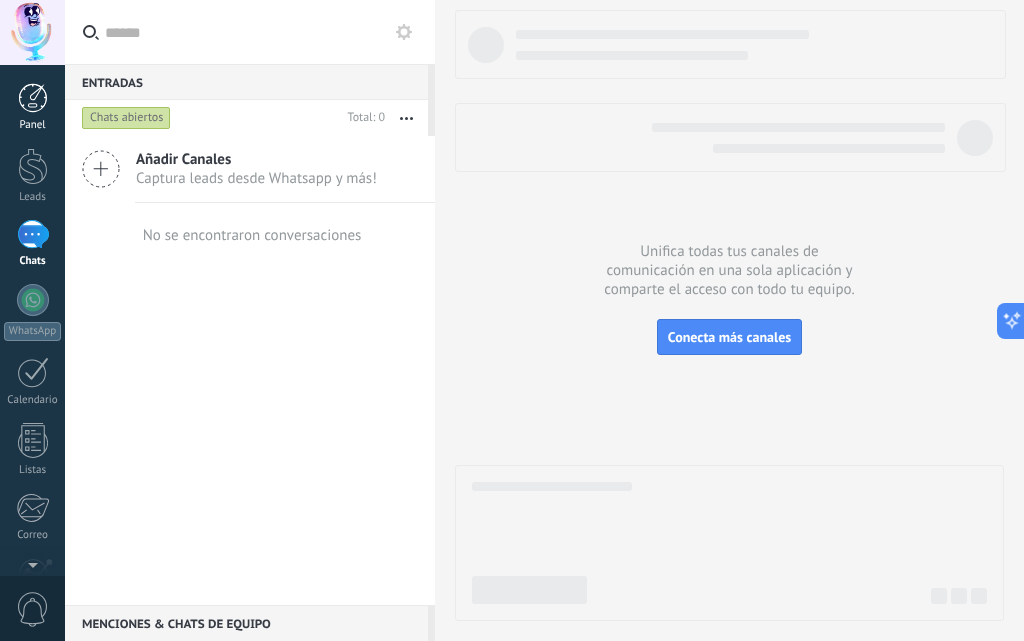 click at bounding box center [33, 98] 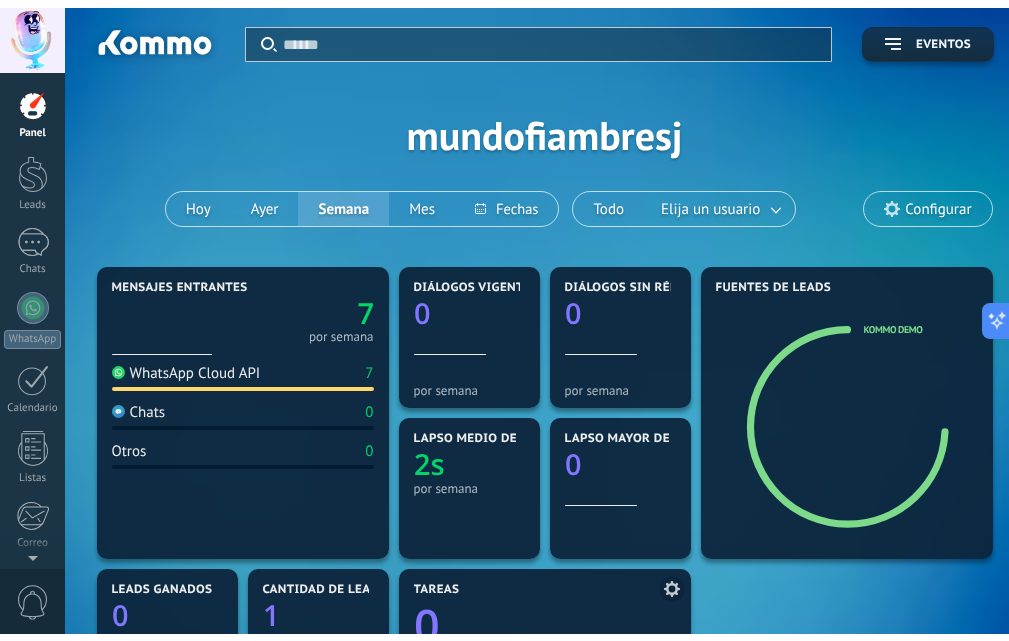 scroll, scrollTop: 300, scrollLeft: 0, axis: vertical 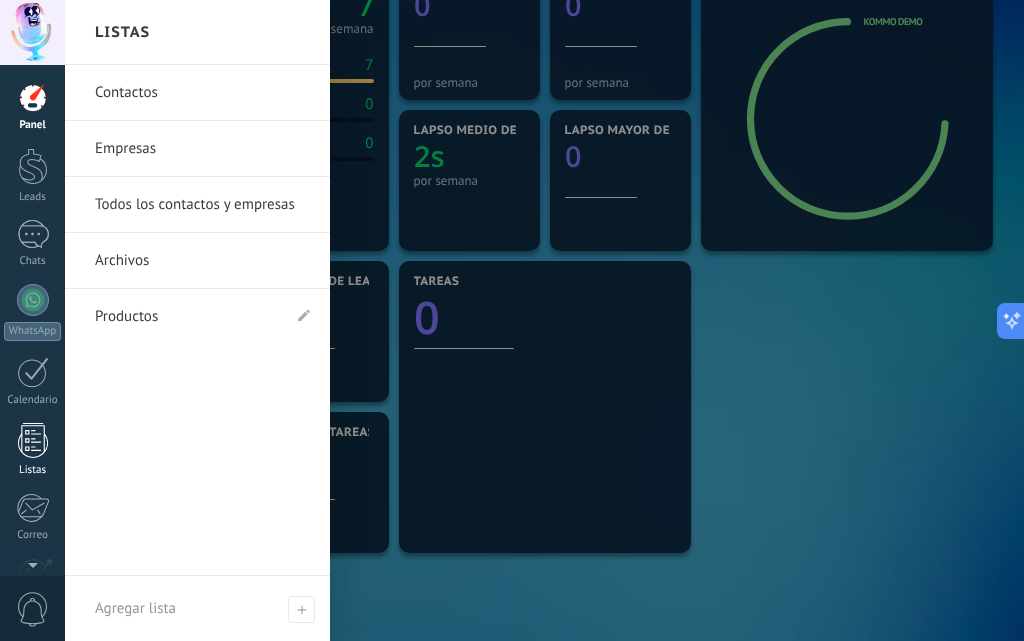 click at bounding box center [33, 440] 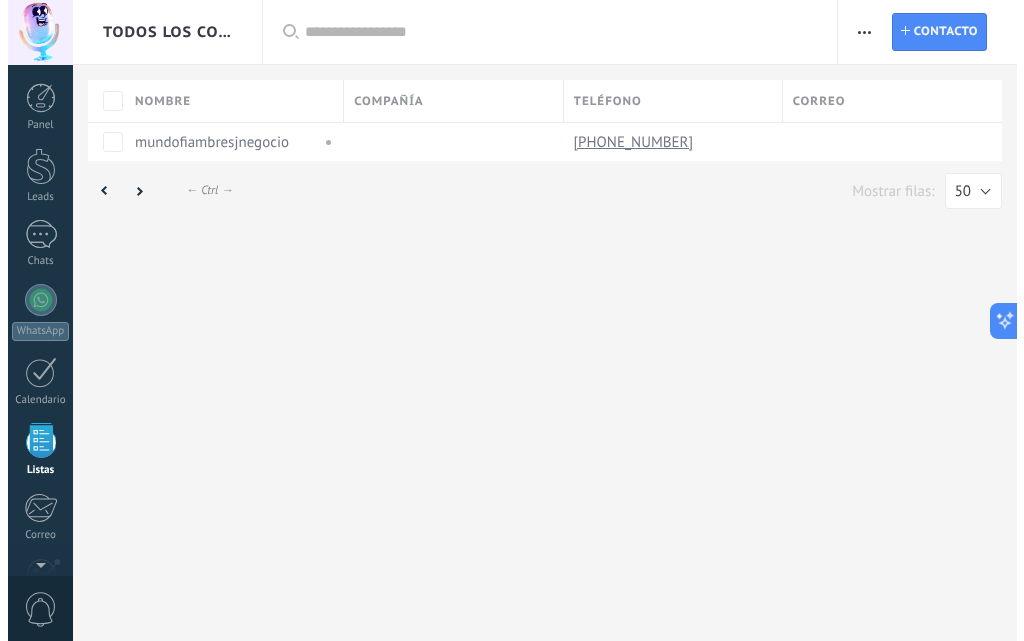 scroll, scrollTop: 0, scrollLeft: 0, axis: both 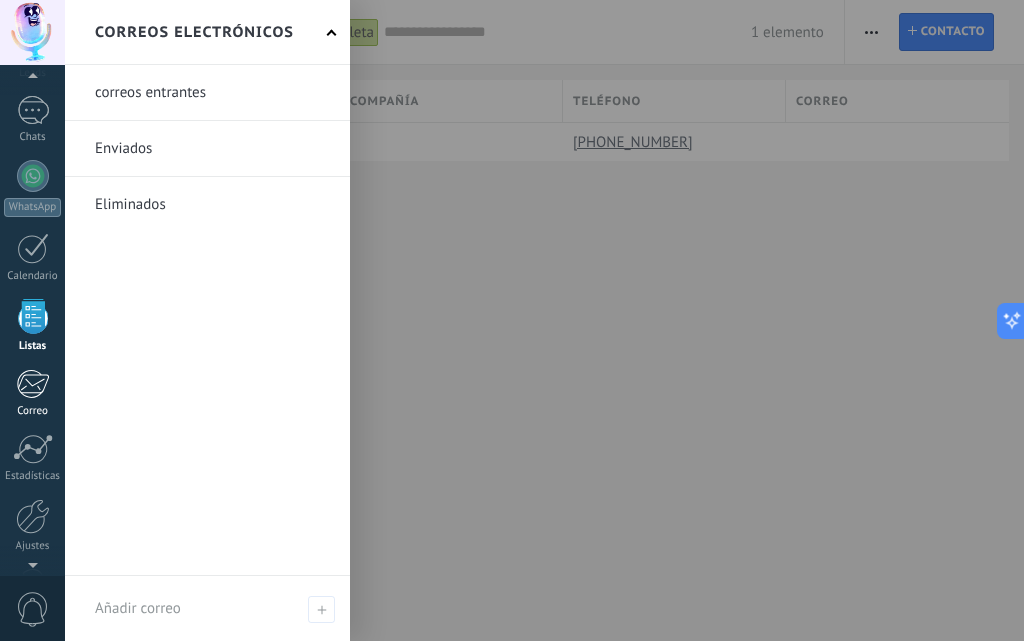 click at bounding box center [32, 384] 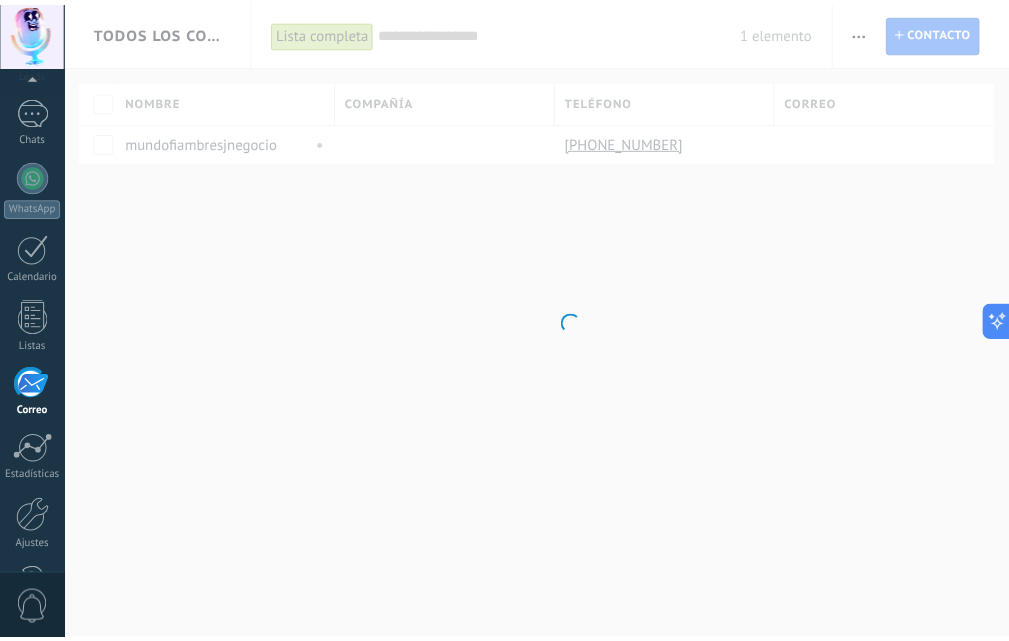 scroll, scrollTop: 191, scrollLeft: 0, axis: vertical 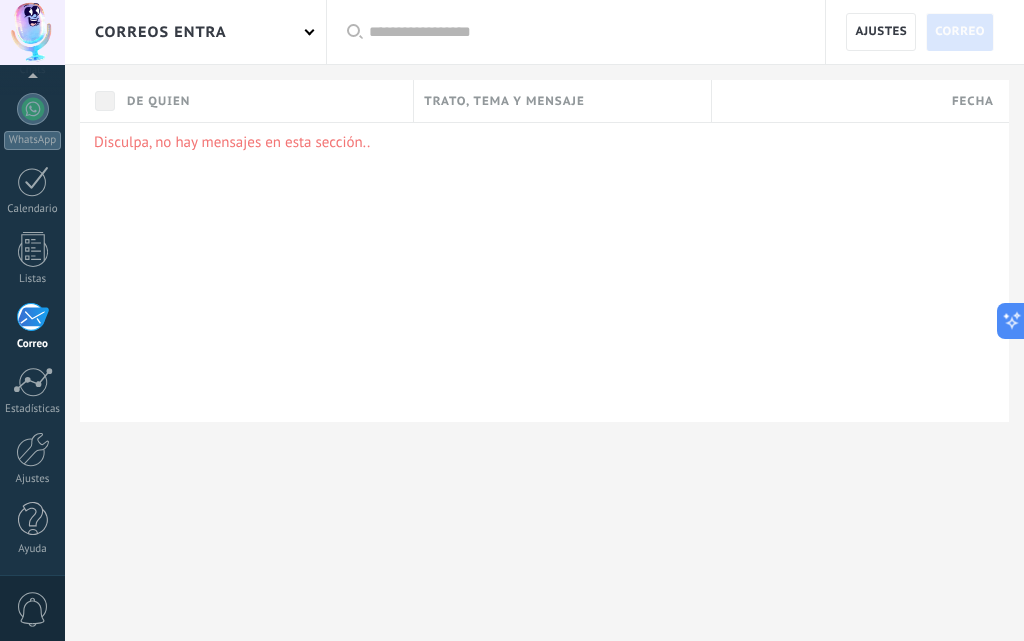 click on "0" at bounding box center (33, 609) 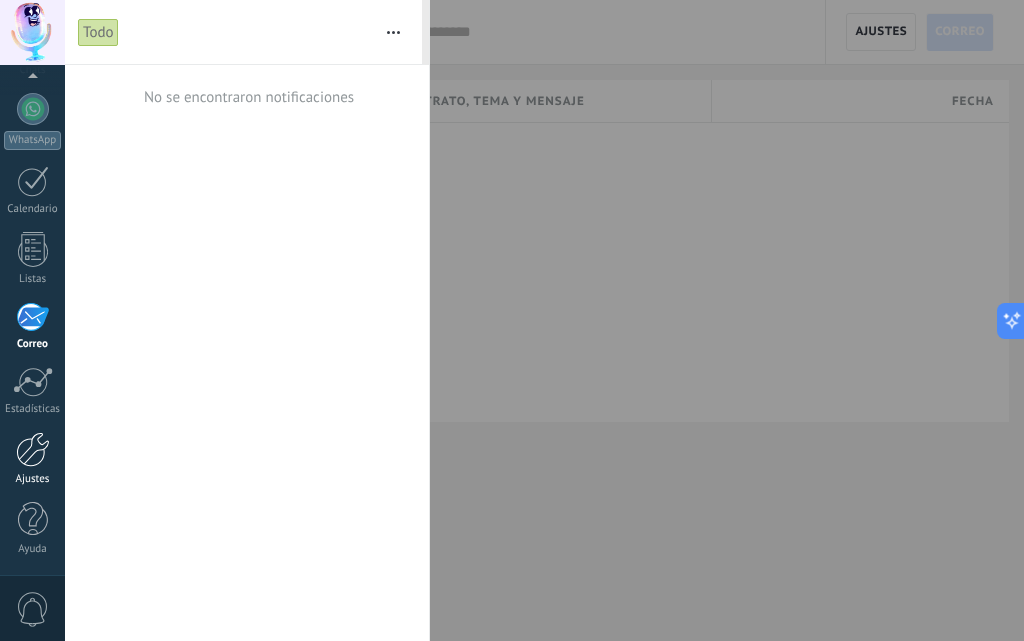click at bounding box center (33, 449) 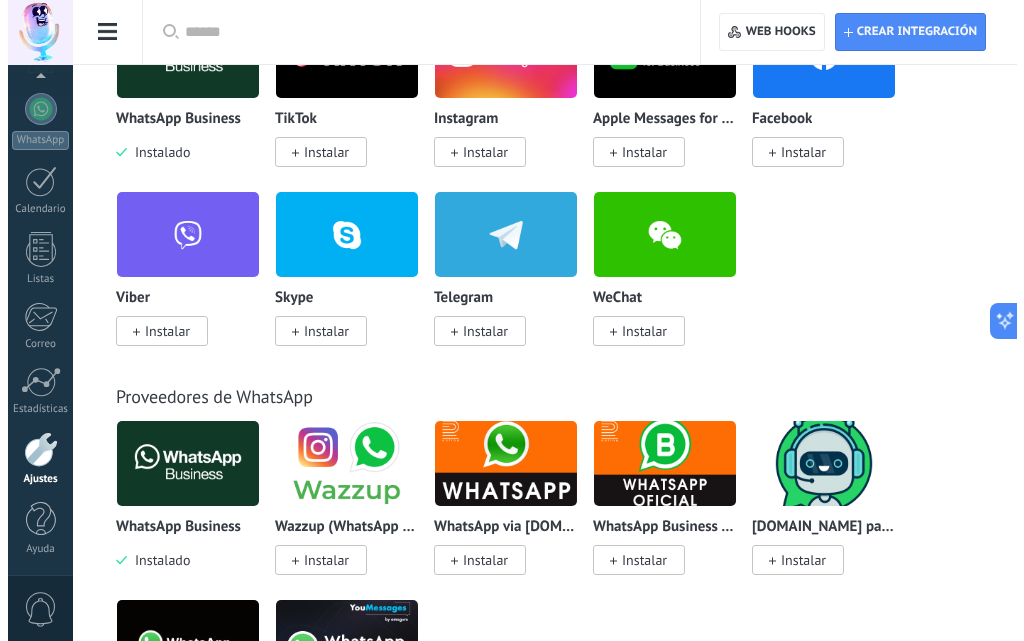 scroll, scrollTop: 200, scrollLeft: 0, axis: vertical 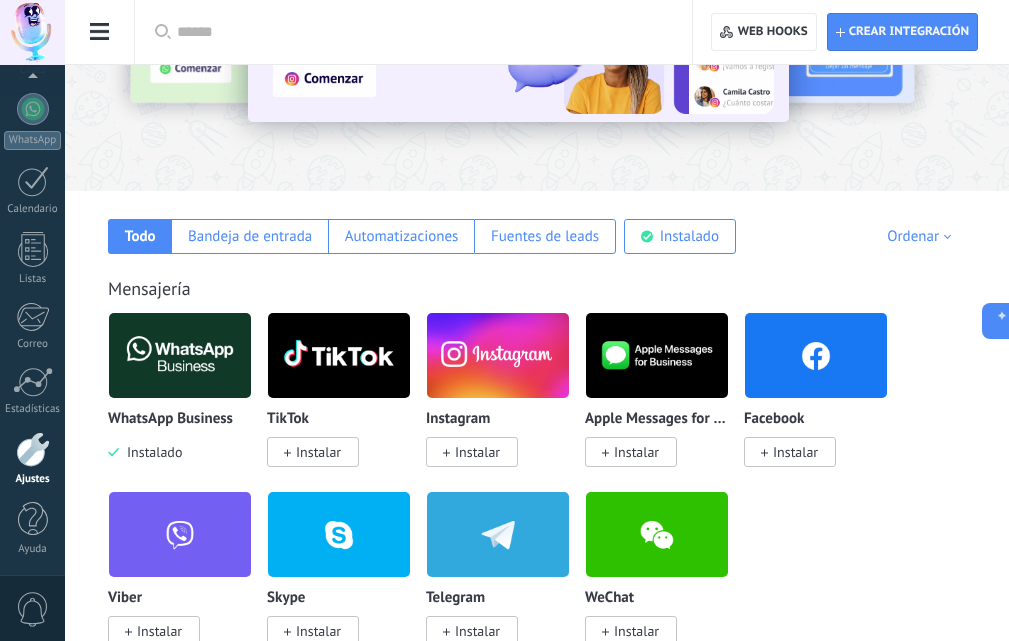 click on "Instalar" at bounding box center (472, 452) 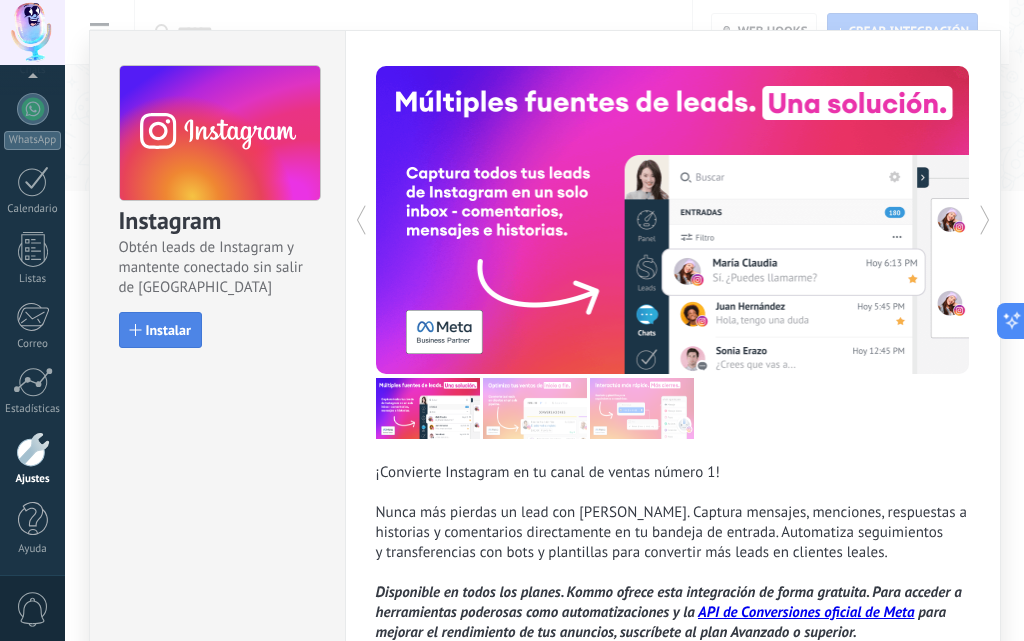 click on "Instalar" at bounding box center [168, 330] 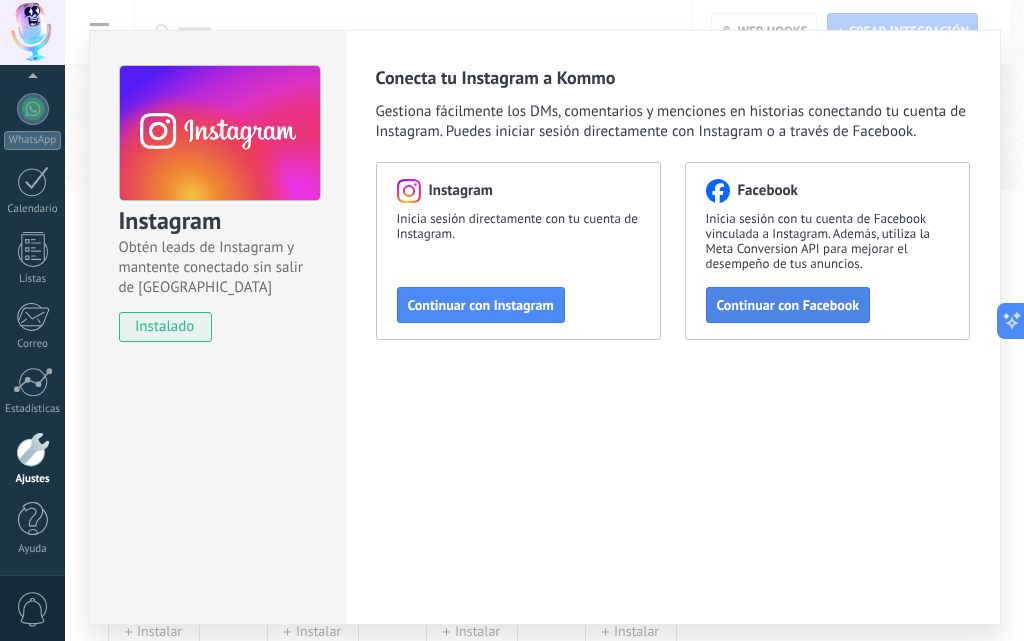click on "Continuar con Facebook" at bounding box center [788, 305] 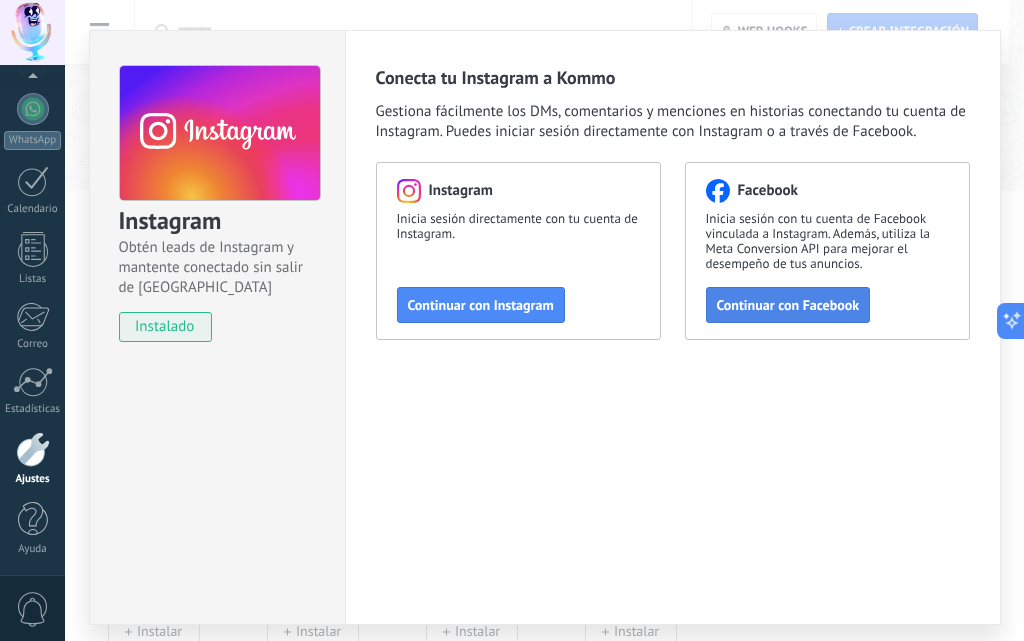 click on "Continuar con Facebook" at bounding box center [788, 305] 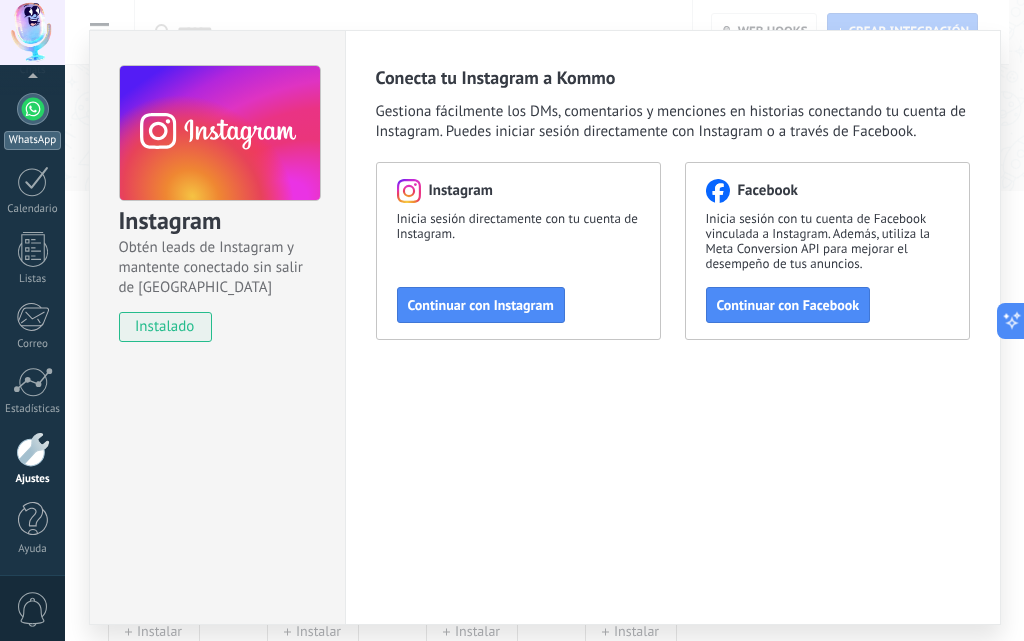 click on "WhatsApp" at bounding box center (32, 121) 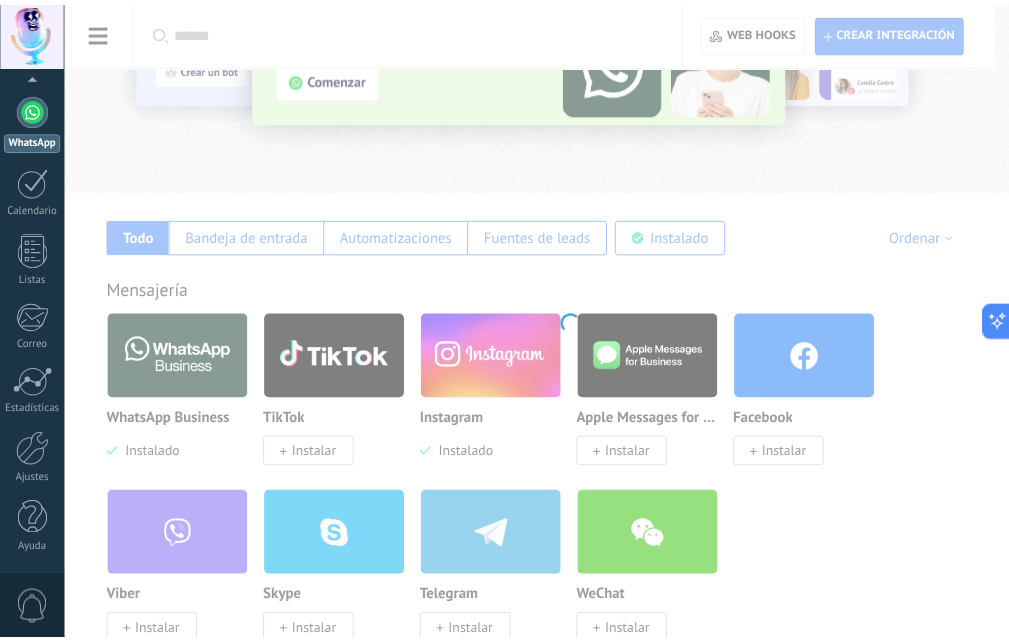 scroll, scrollTop: 0, scrollLeft: 0, axis: both 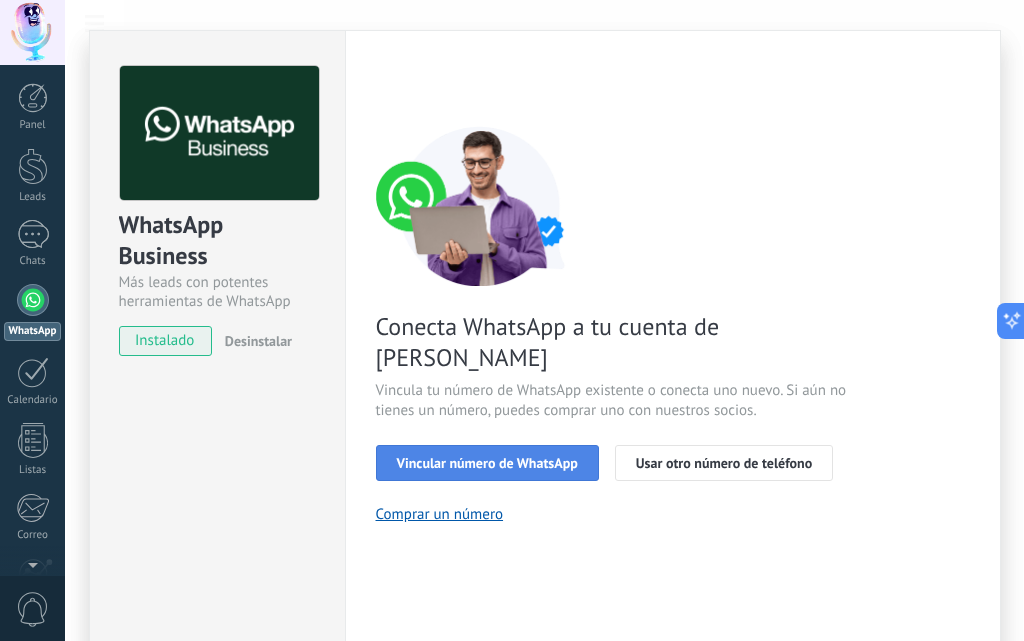 click on "Vincular número de WhatsApp" at bounding box center [487, 463] 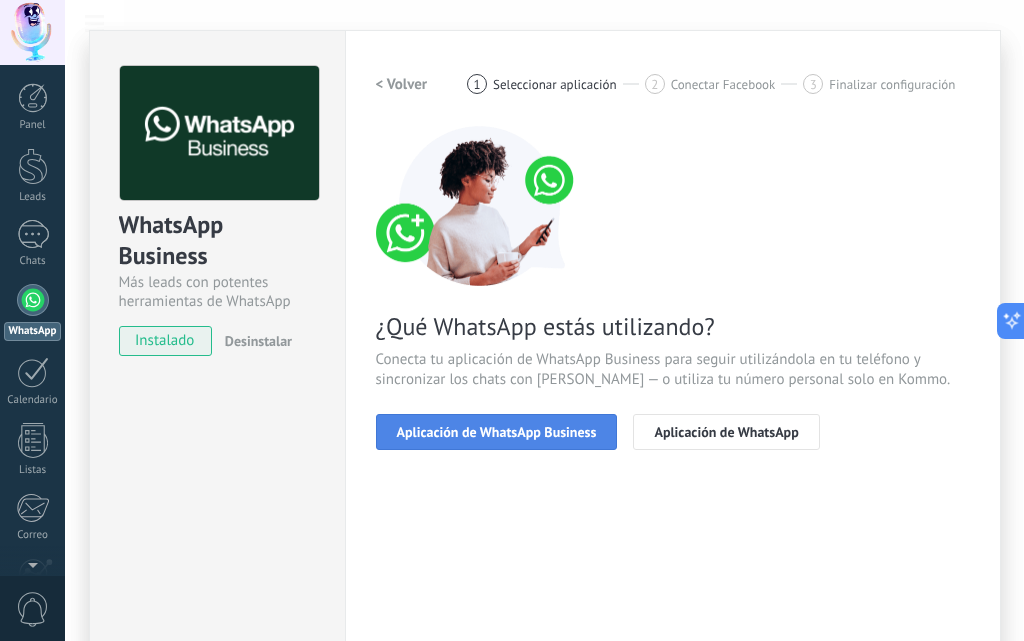 click on "Aplicación de WhatsApp Business" at bounding box center [497, 432] 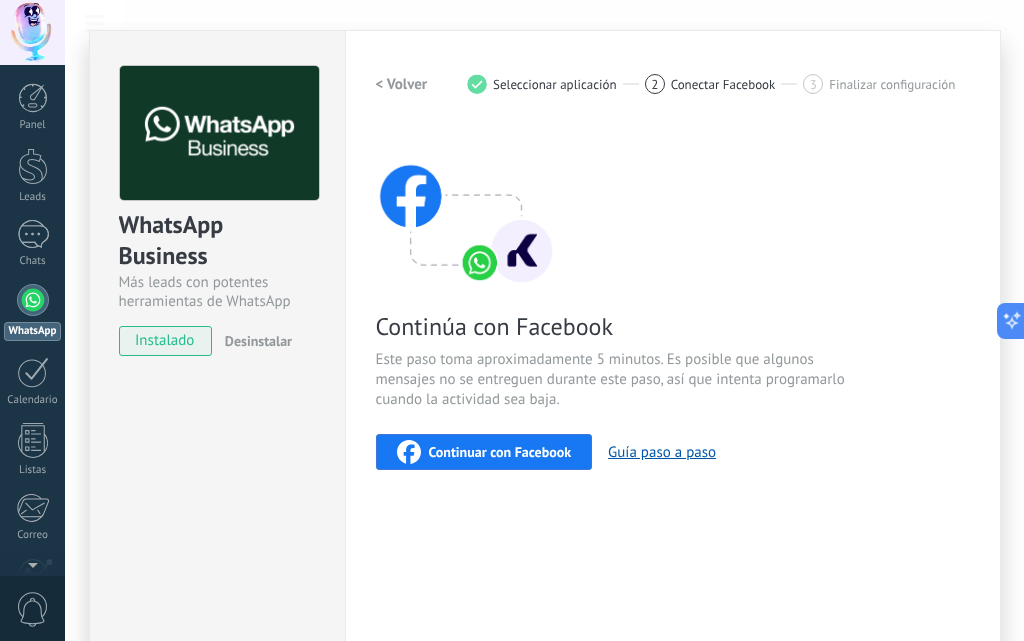 click on "Continuar con Facebook" at bounding box center [484, 452] 